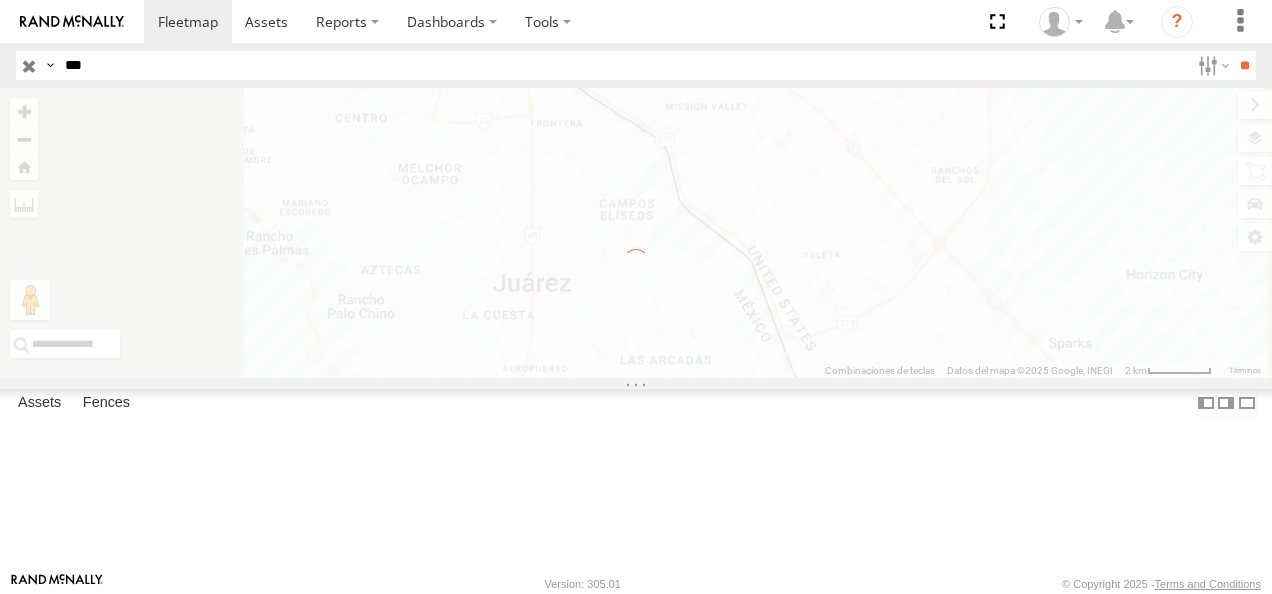 scroll, scrollTop: 0, scrollLeft: 0, axis: both 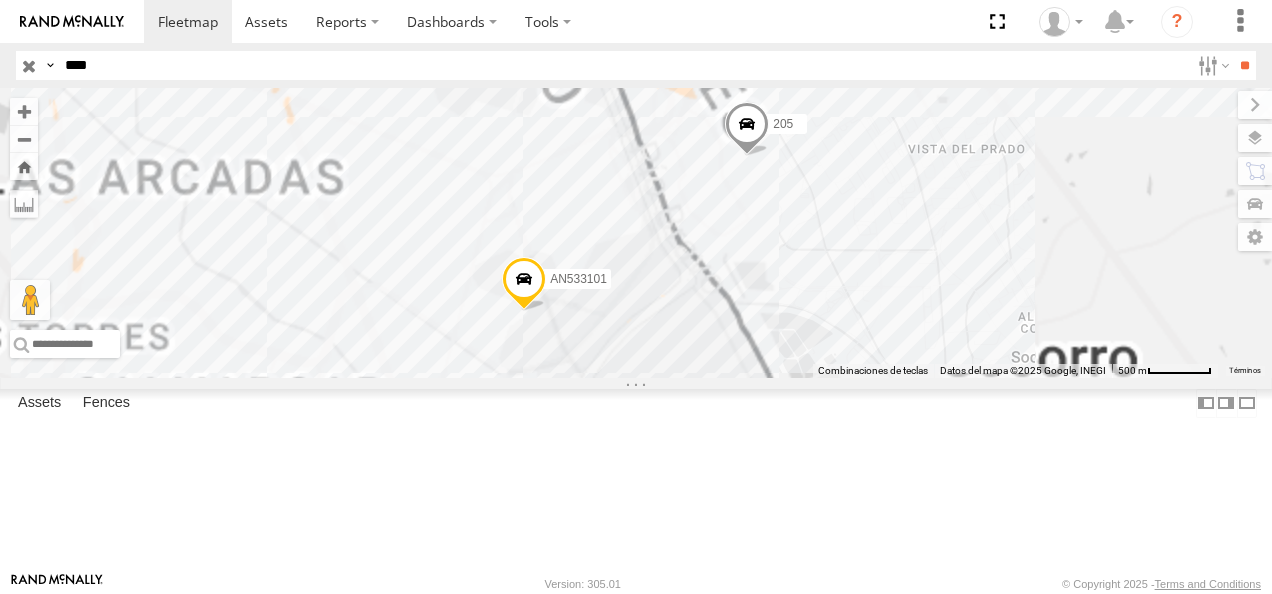 click on "**" at bounding box center [1244, 65] 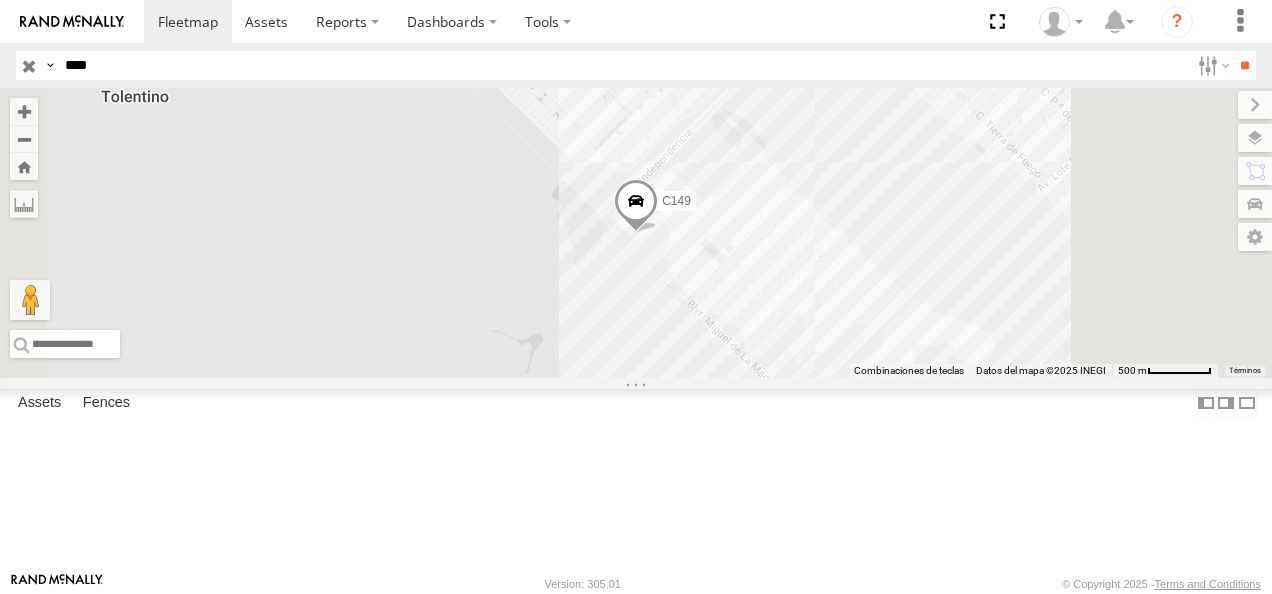 click on "C149
Cruce
FLEXTRONICS SUR
SERVICIO INTERNACIONAL DE ENLACE TERRESTRE SA
[LATITUDE] [LONGITUDE]
Video" at bounding box center [0, 0] 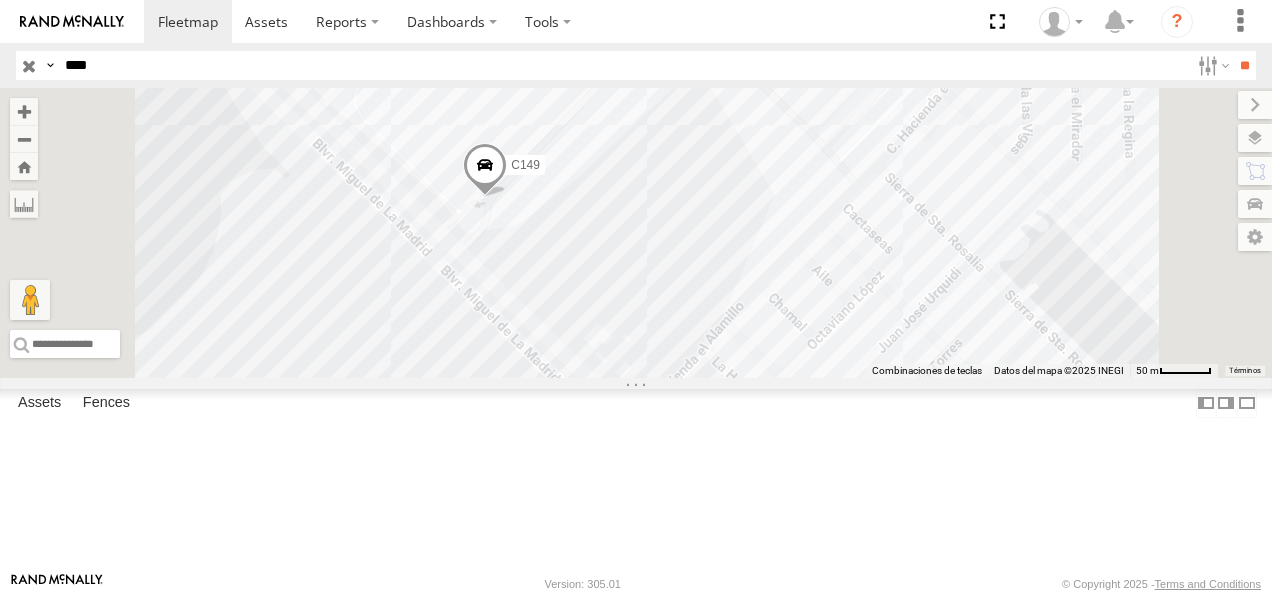 click on "C149
Cruce" at bounding box center (0, 0) 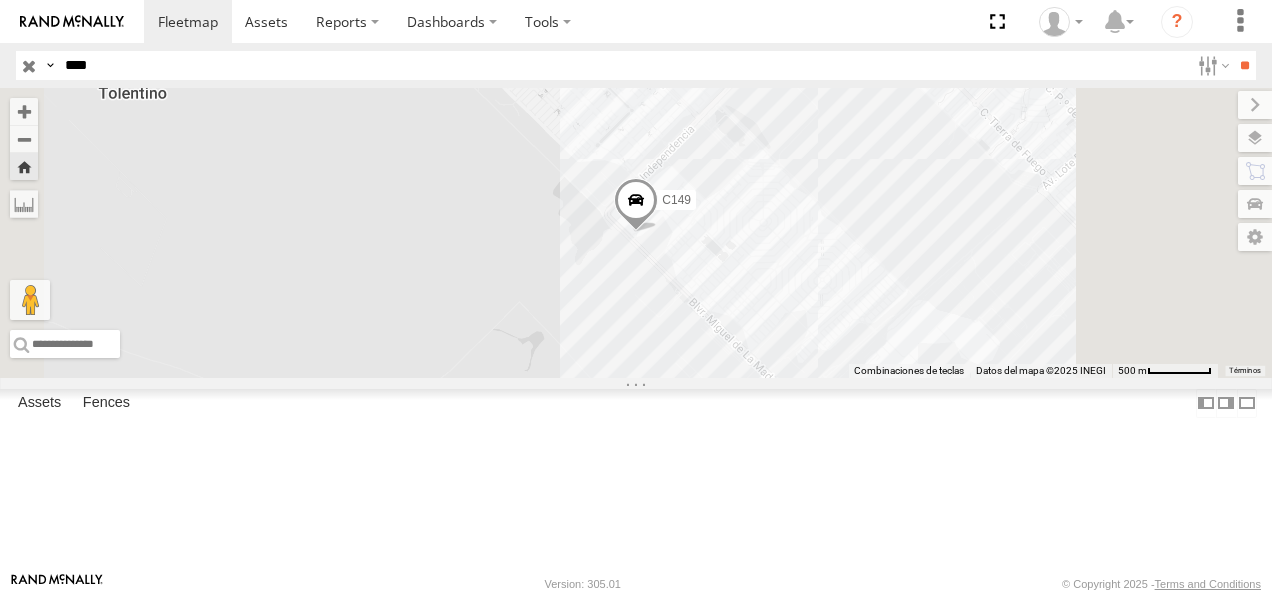 drag, startPoint x: 128, startPoint y: 66, endPoint x: 0, endPoint y: 66, distance: 128 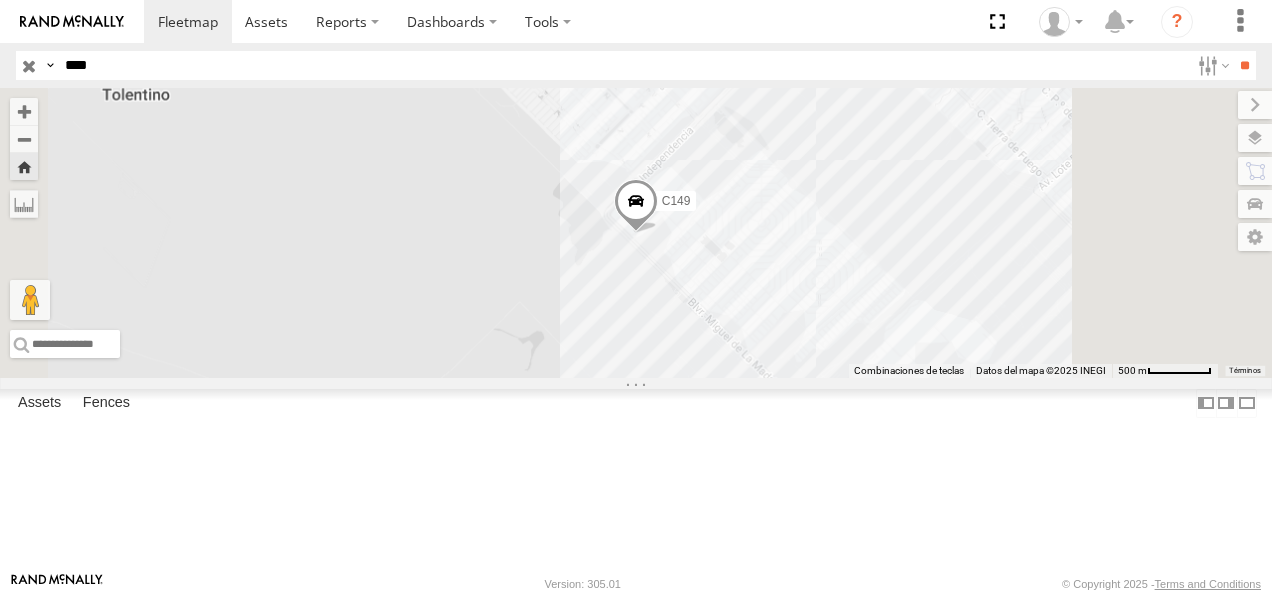 click on "**" at bounding box center (1244, 65) 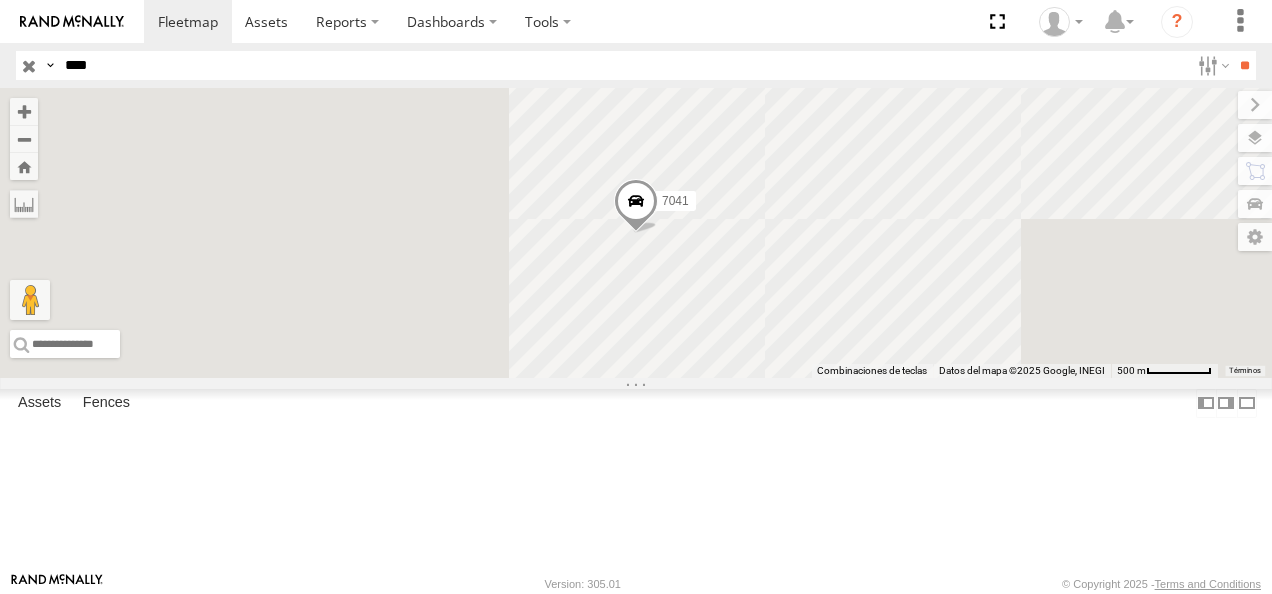 click on "7041
FLEX NORTE
Bridge of the Americas-Trucks
El Paso
[LATITUDE] [LONGITUDE]
Video" at bounding box center [0, 0] 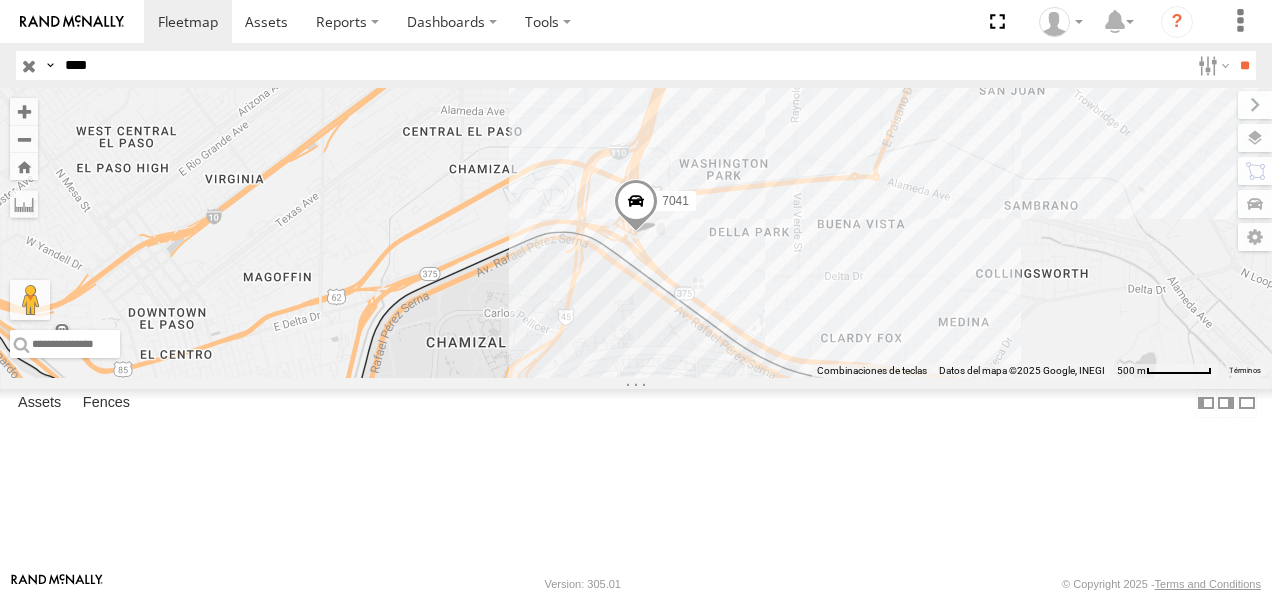 click on "FLEX NORTE" at bounding box center (0, 0) 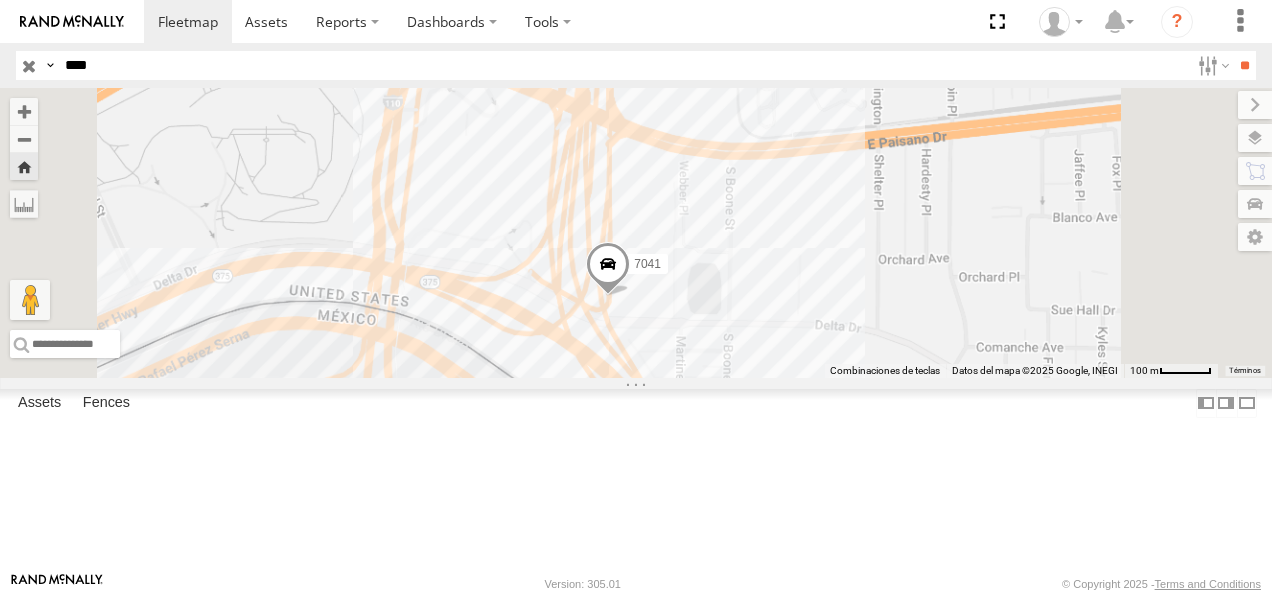 drag, startPoint x: 697, startPoint y: 362, endPoint x: 809, endPoint y: 449, distance: 141.82031 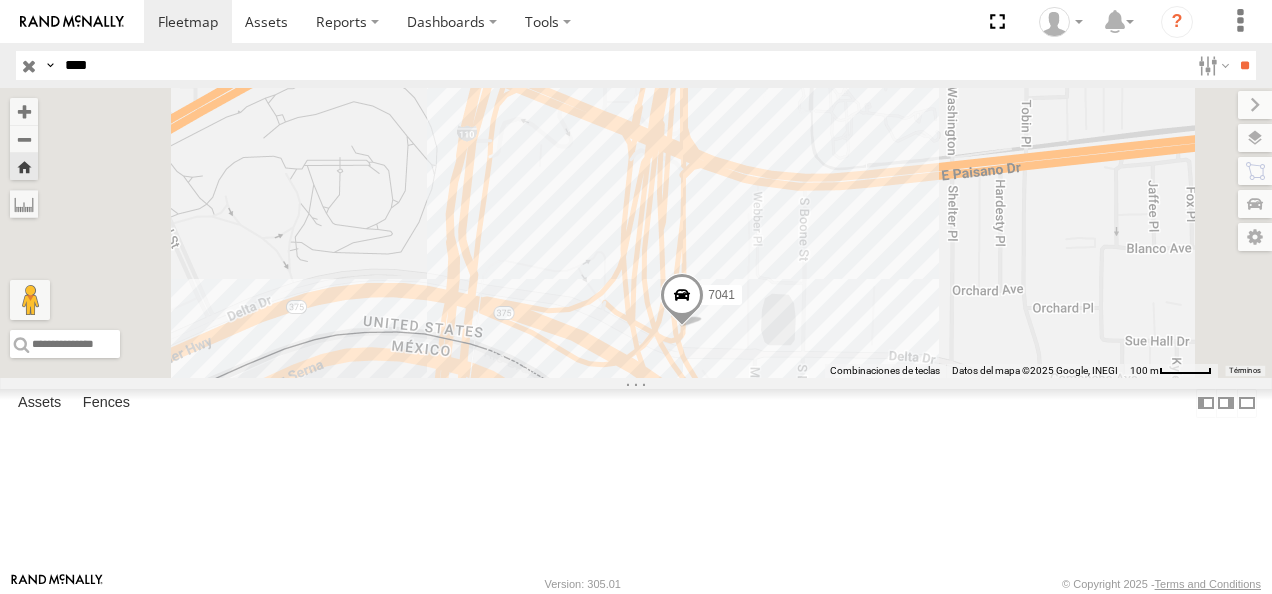 drag, startPoint x: 818, startPoint y: 454, endPoint x: 870, endPoint y: 463, distance: 52.773098 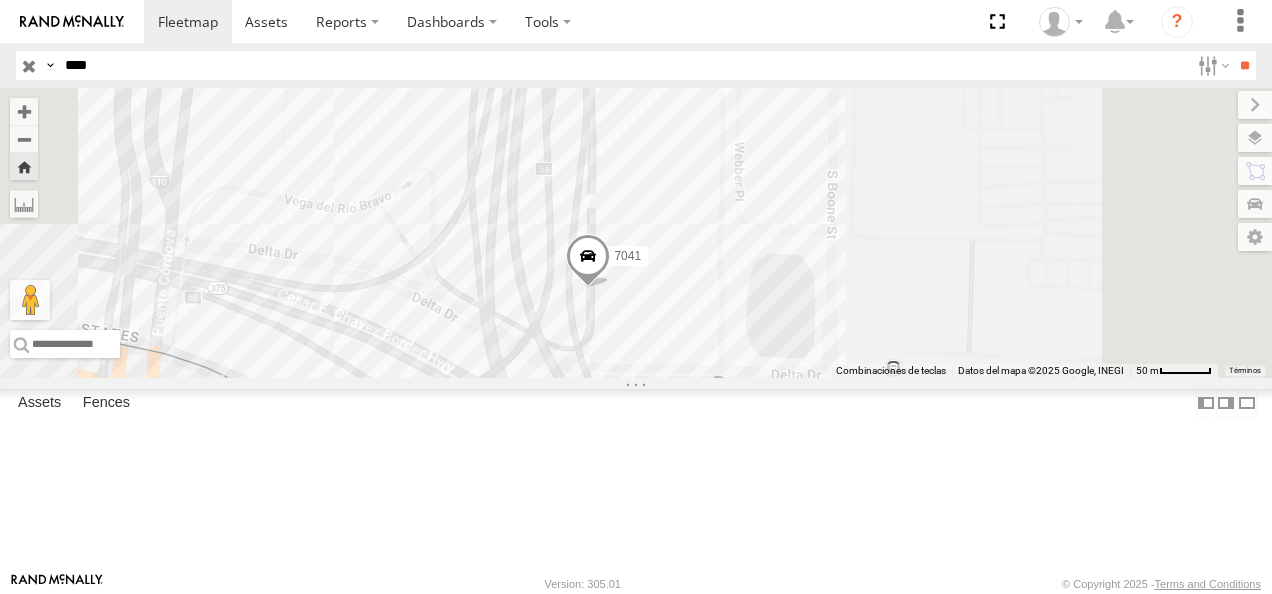 drag, startPoint x: 902, startPoint y: 418, endPoint x: 742, endPoint y: 435, distance: 160.90059 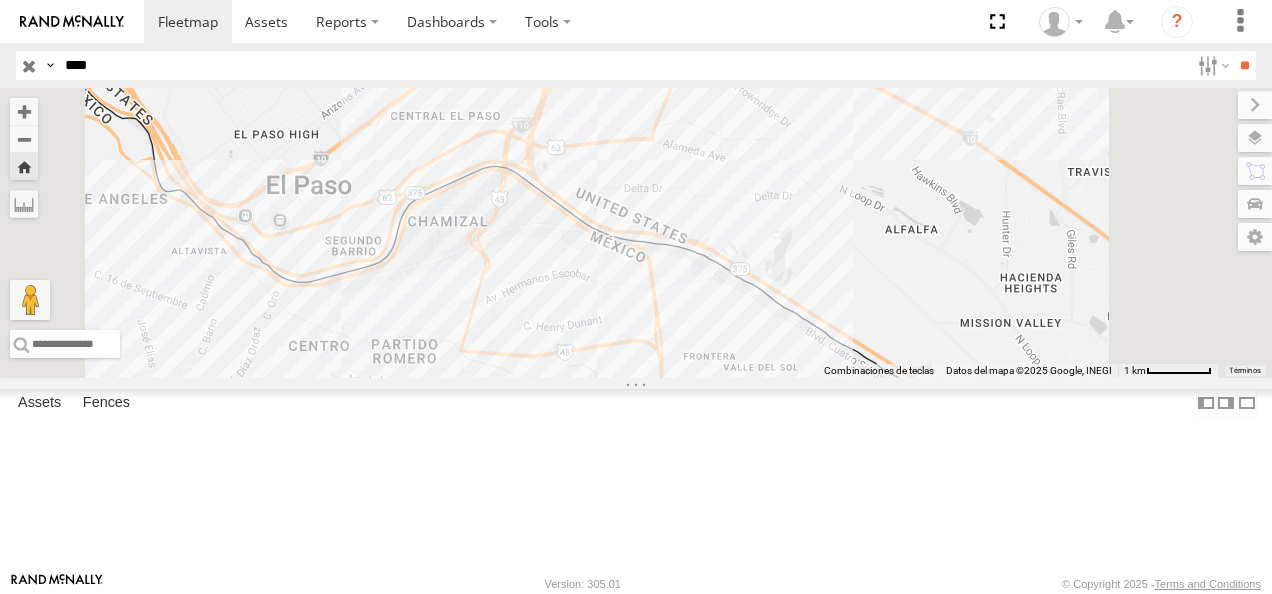 drag, startPoint x: 68, startPoint y: 62, endPoint x: -4, endPoint y: 56, distance: 72.249565 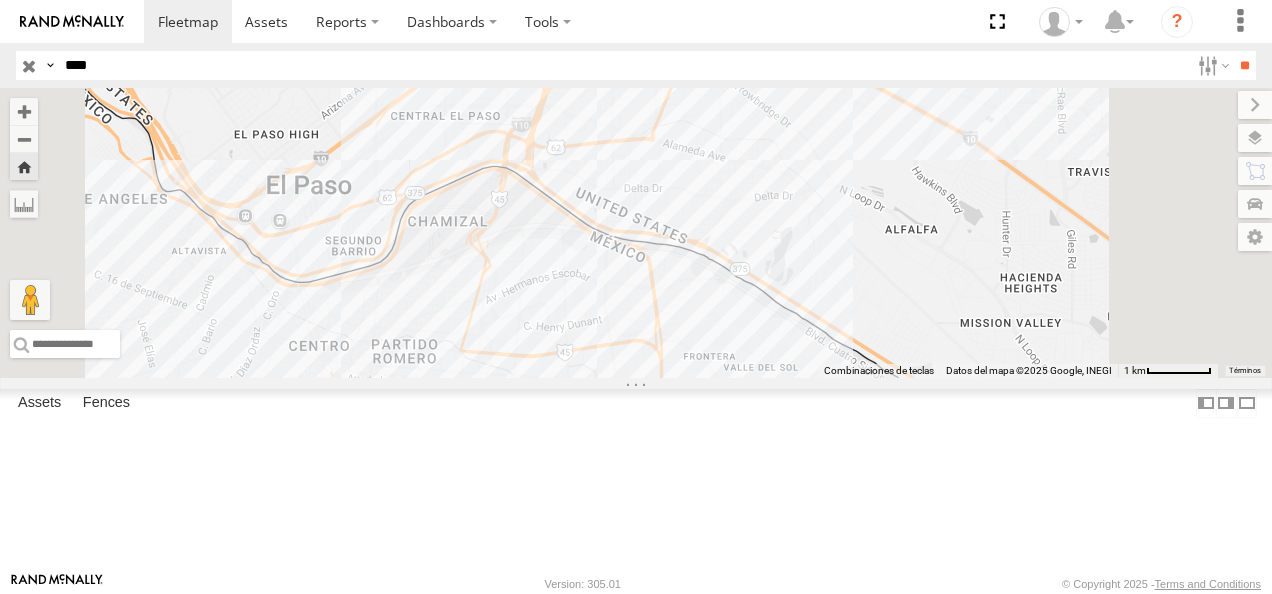 click on "**" at bounding box center (1244, 65) 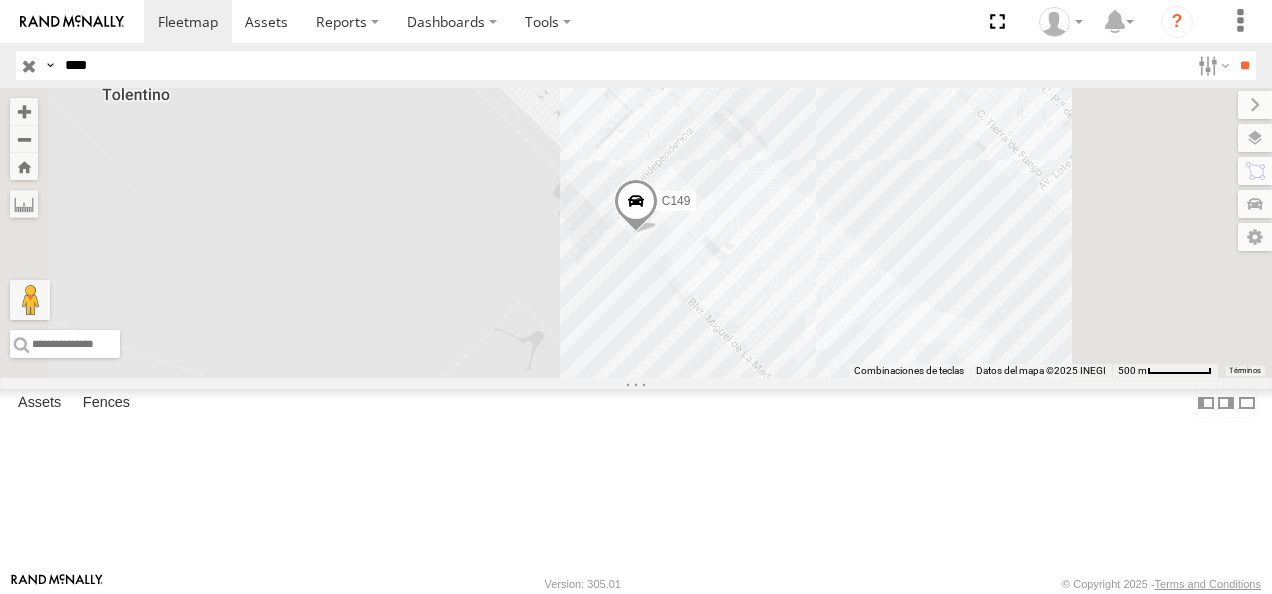 click on "C149
Cruce
FLEXTRONICS SUR
SERVICIO INTERNACIONAL DE ENLACE TERRESTRE SA
[LATITUDE] [LONGITUDE]
Video" at bounding box center (0, 0) 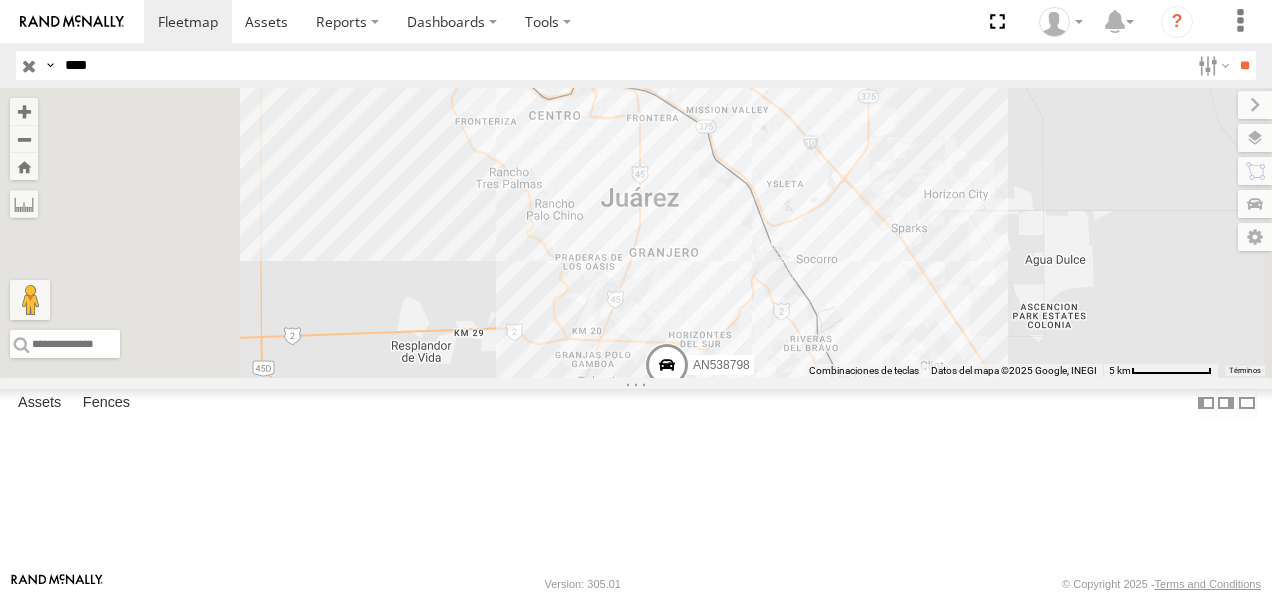 click on "8798" at bounding box center (0, 0) 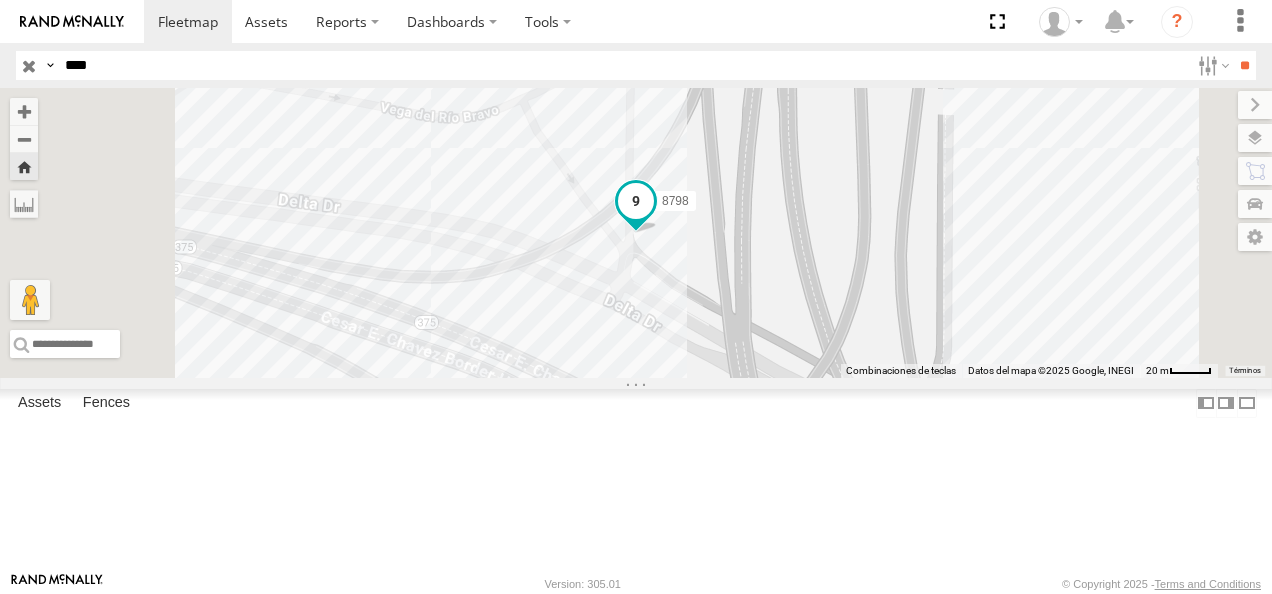 click at bounding box center (636, 201) 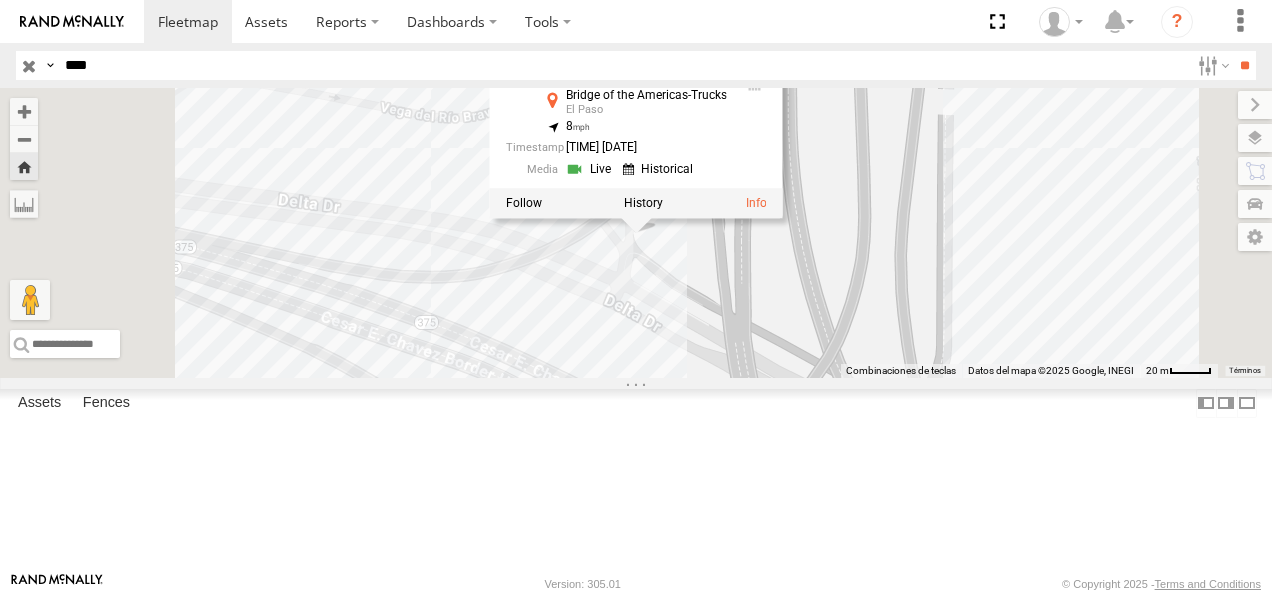 click on "8798 8798 FLEX NORTE Bridge of the Americas-Trucks El Paso [LATITUDE] ,  [LONGITUDE] 8 [TIME] [DATE]" at bounding box center [636, 233] 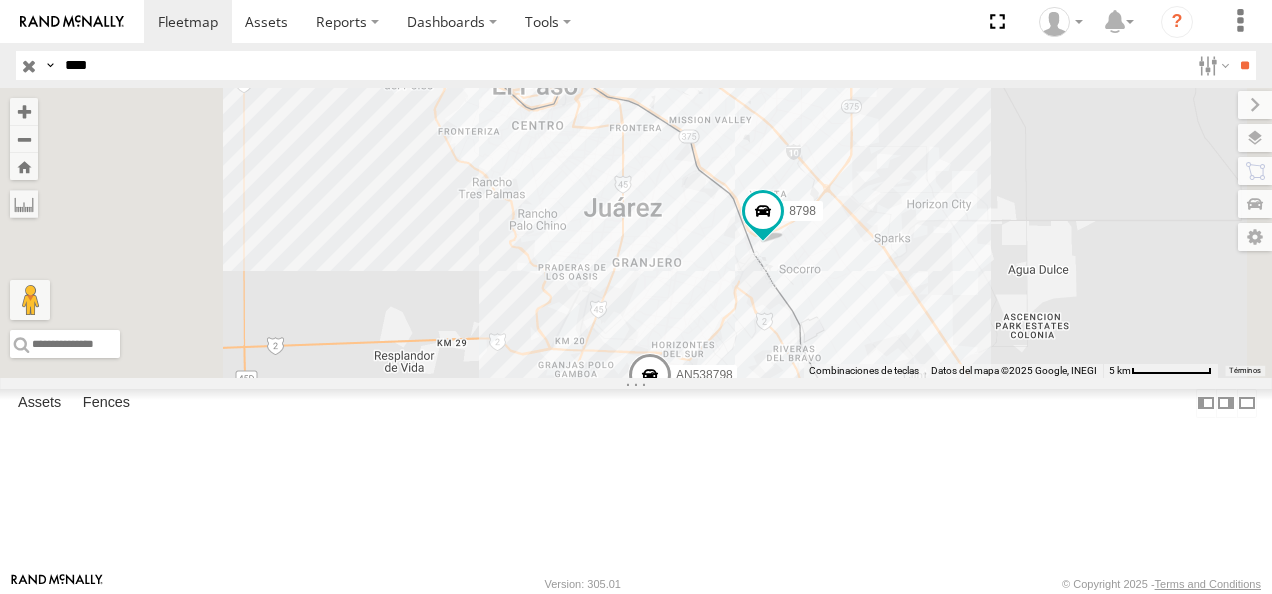 drag, startPoint x: 124, startPoint y: 65, endPoint x: -4, endPoint y: 63, distance: 128.01562 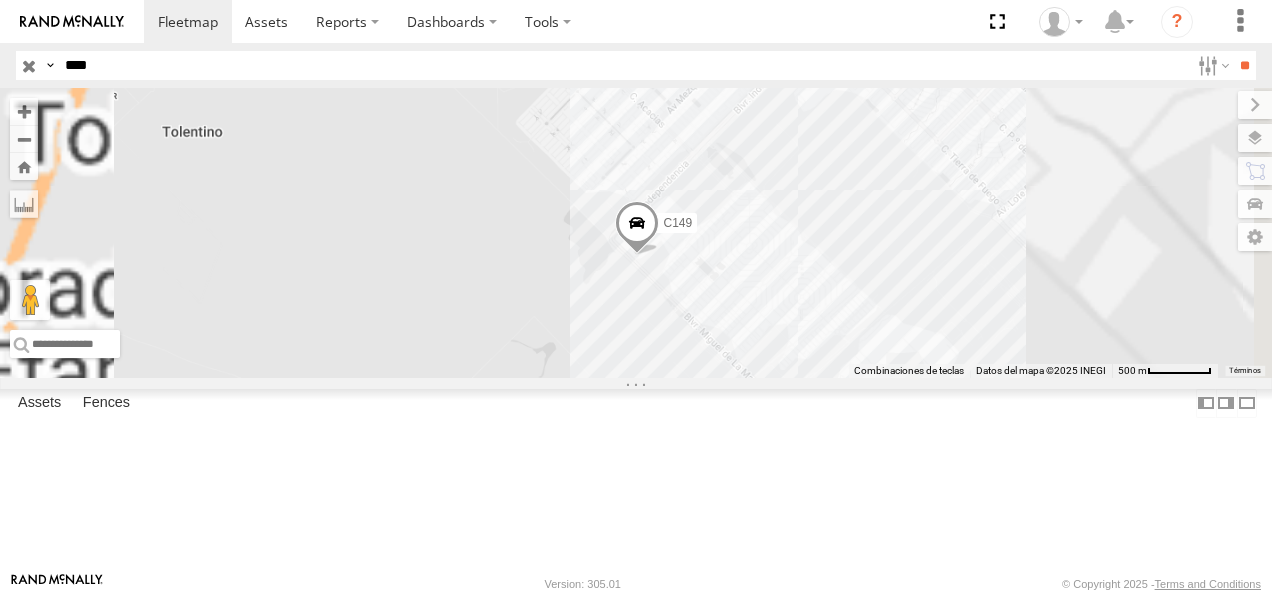 click on "Cruce" at bounding box center [0, 0] 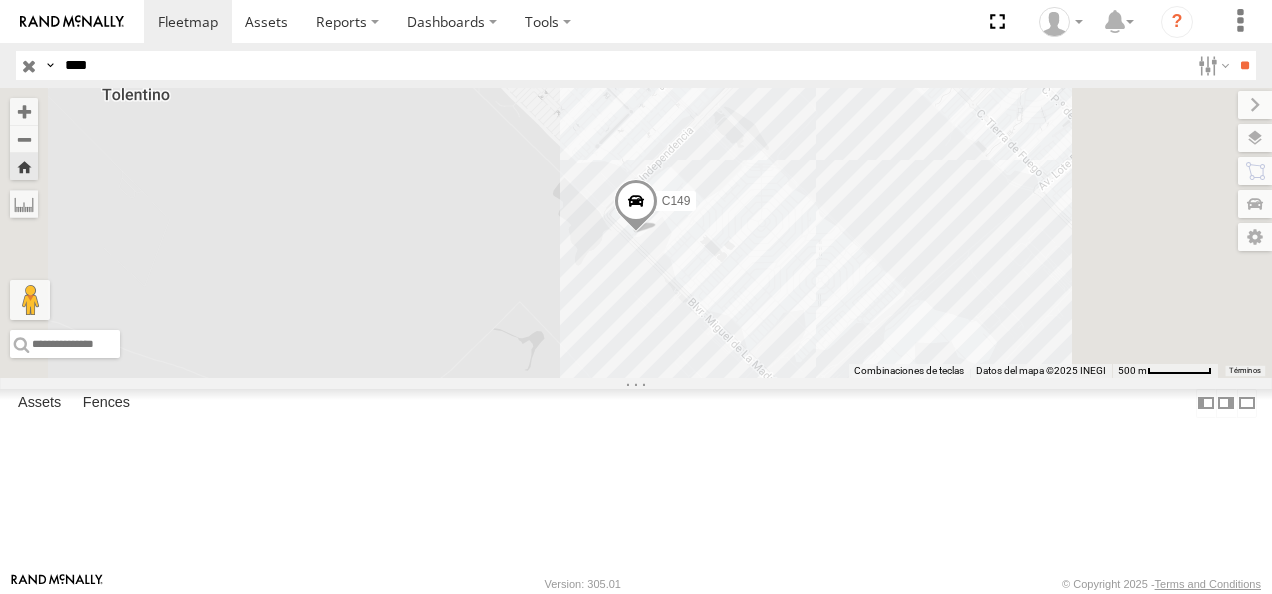 click on "C149
Cruce
FLEXTRONICS SUR
SERVICIO INTERNACIONAL DE ENLACE TERRESTRE SA
[LATITUDE] [LONGITUDE]
Video" at bounding box center (0, 0) 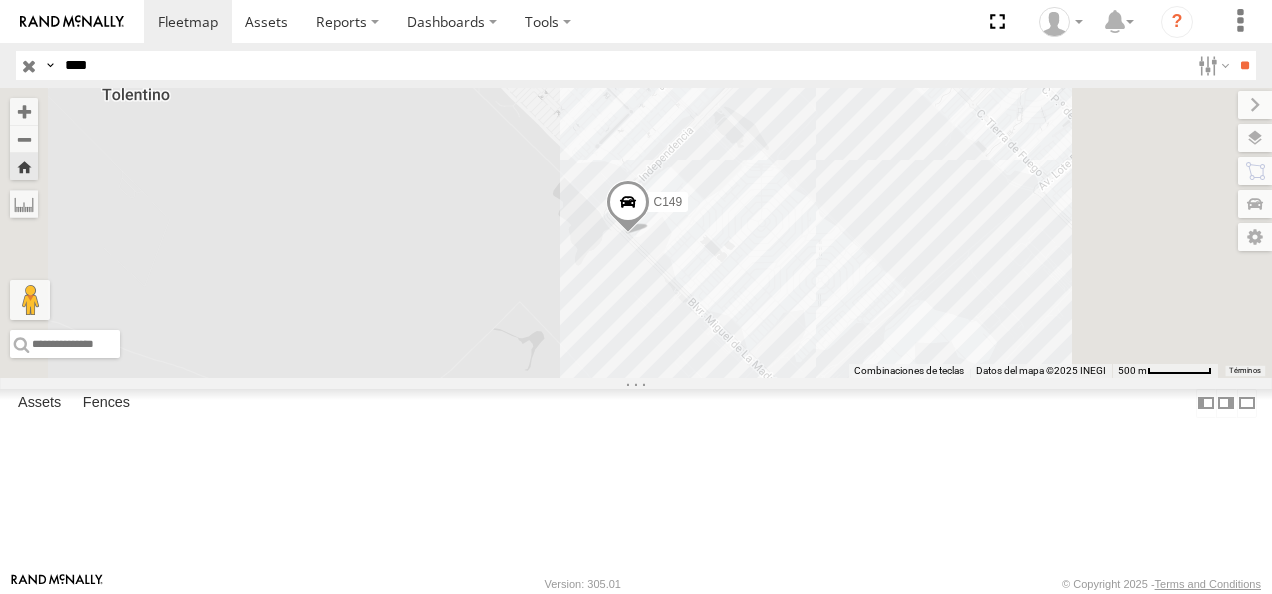 drag, startPoint x: 118, startPoint y: 57, endPoint x: 0, endPoint y: 26, distance: 122.0041 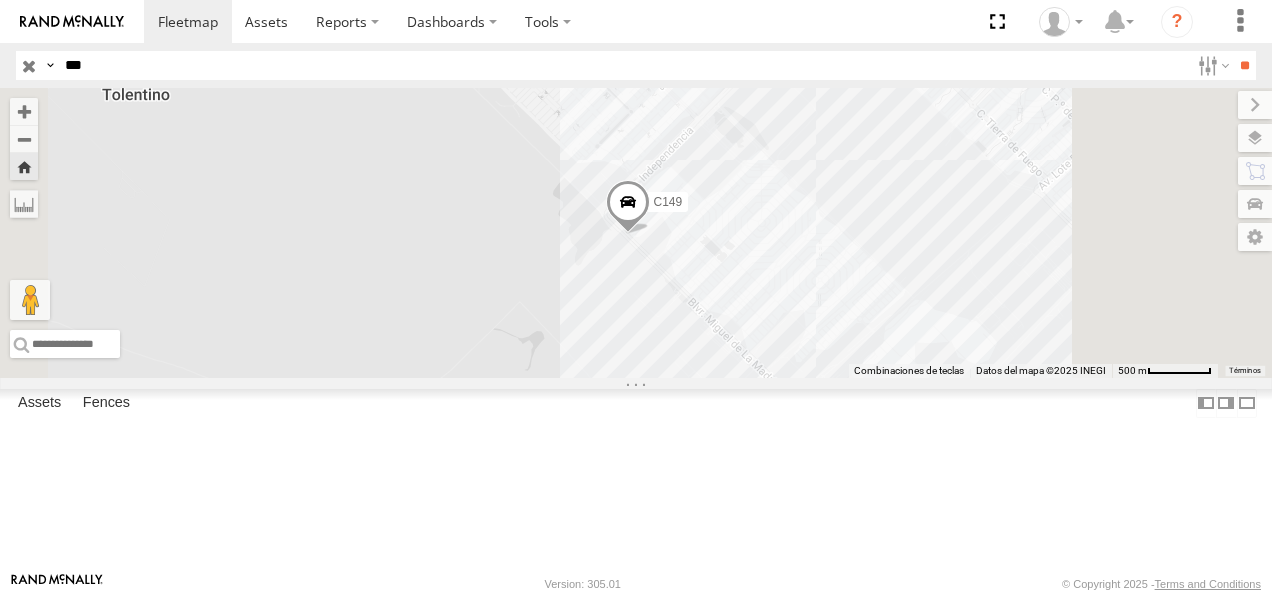 click on "**" at bounding box center [1244, 65] 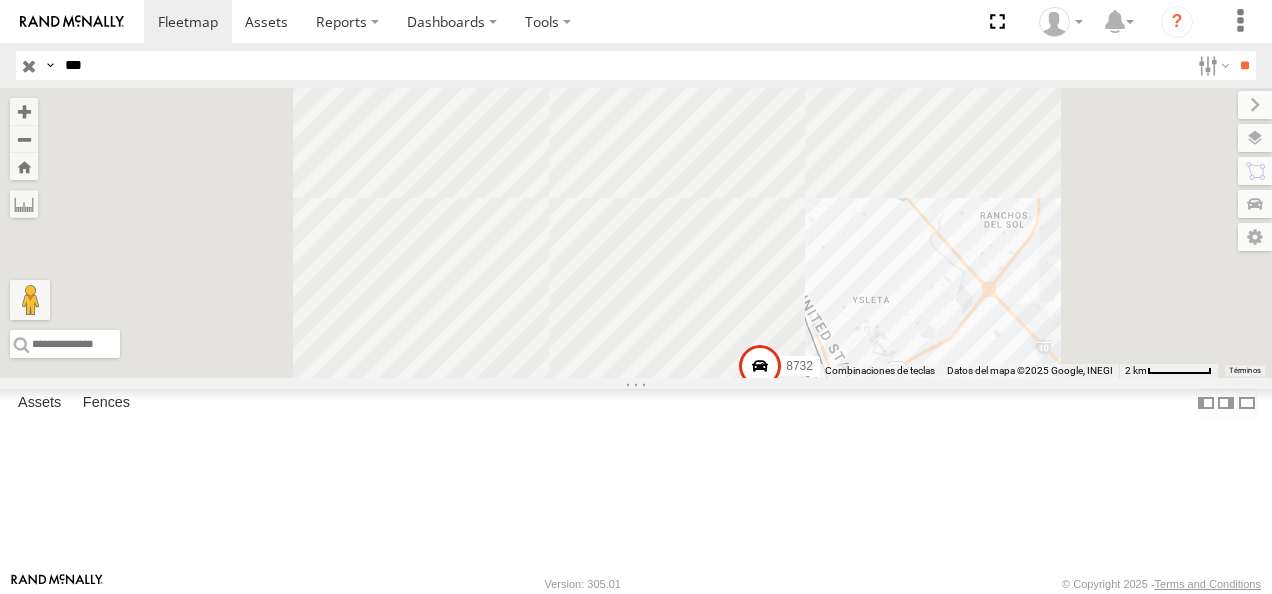 drag, startPoint x: 124, startPoint y: 110, endPoint x: 136, endPoint y: 130, distance: 23.323807 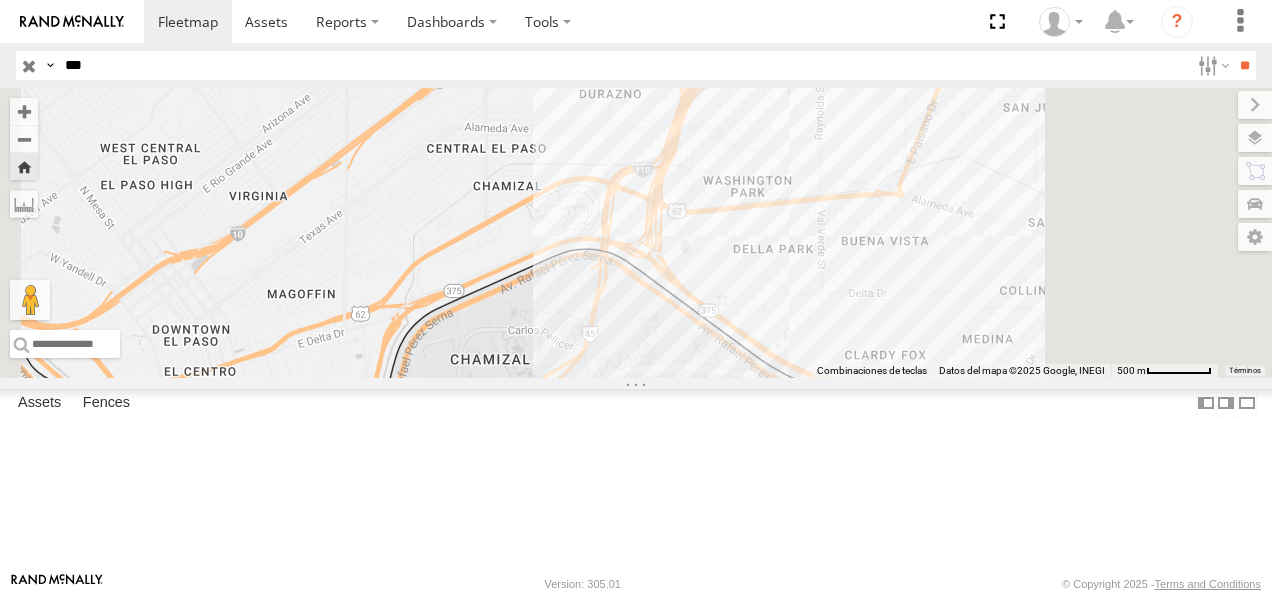 click on "FLEX NORTE" at bounding box center (0, 0) 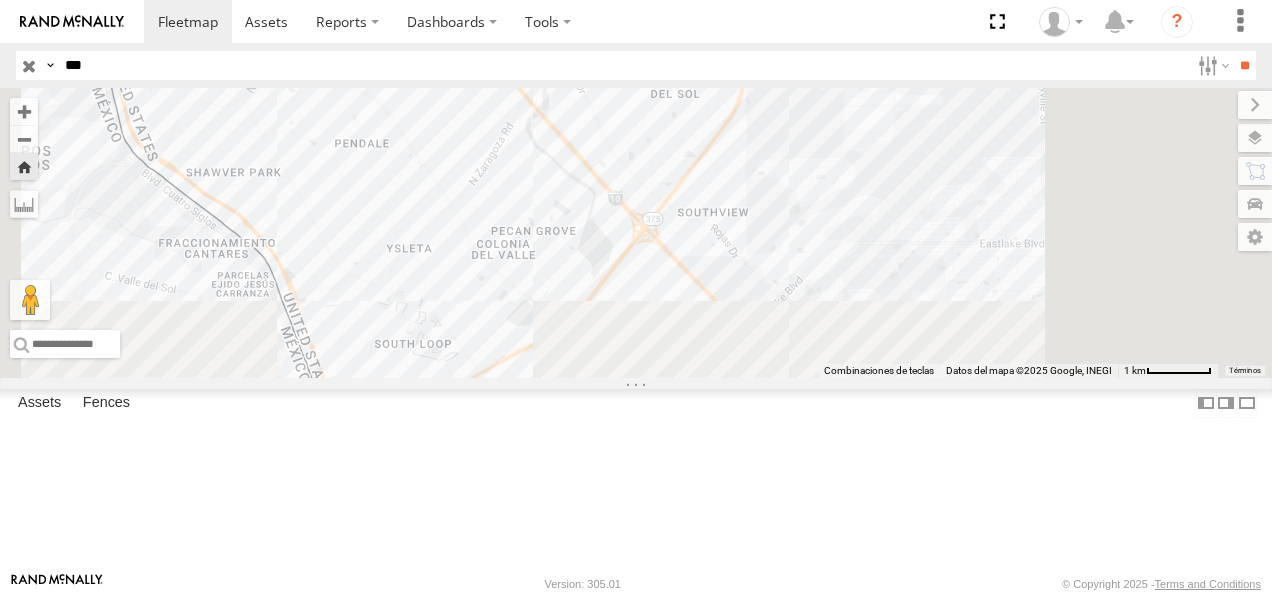 drag, startPoint x: 933, startPoint y: 382, endPoint x: 763, endPoint y: 146, distance: 290.8539 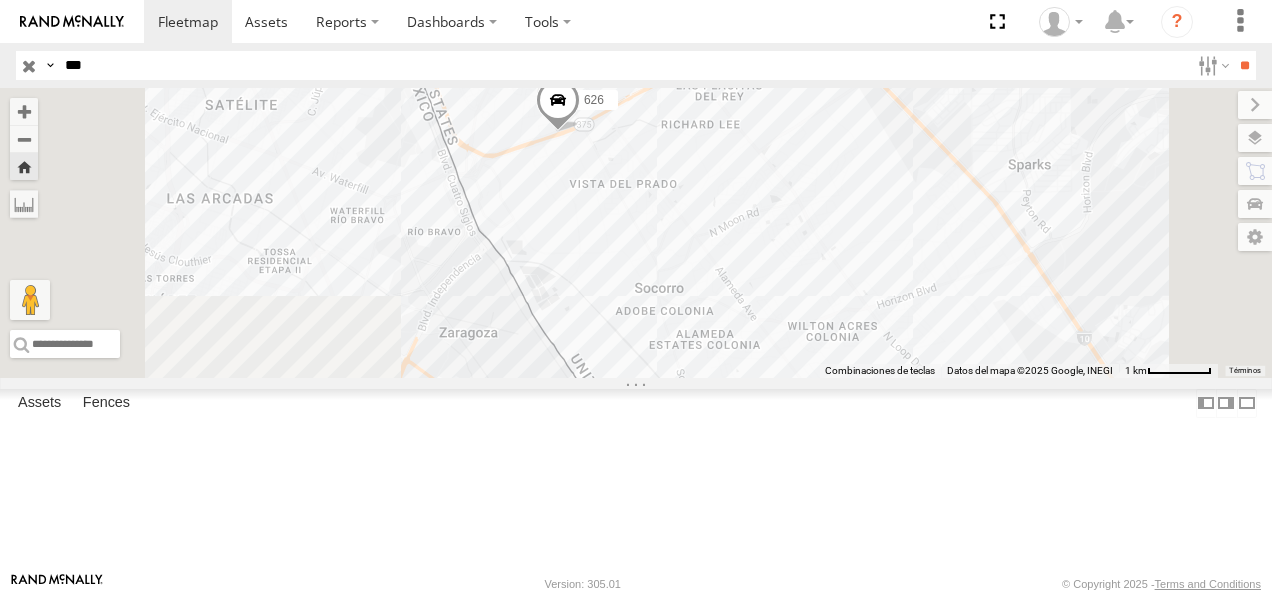 drag, startPoint x: 796, startPoint y: 368, endPoint x: 933, endPoint y: 148, distance: 259.16983 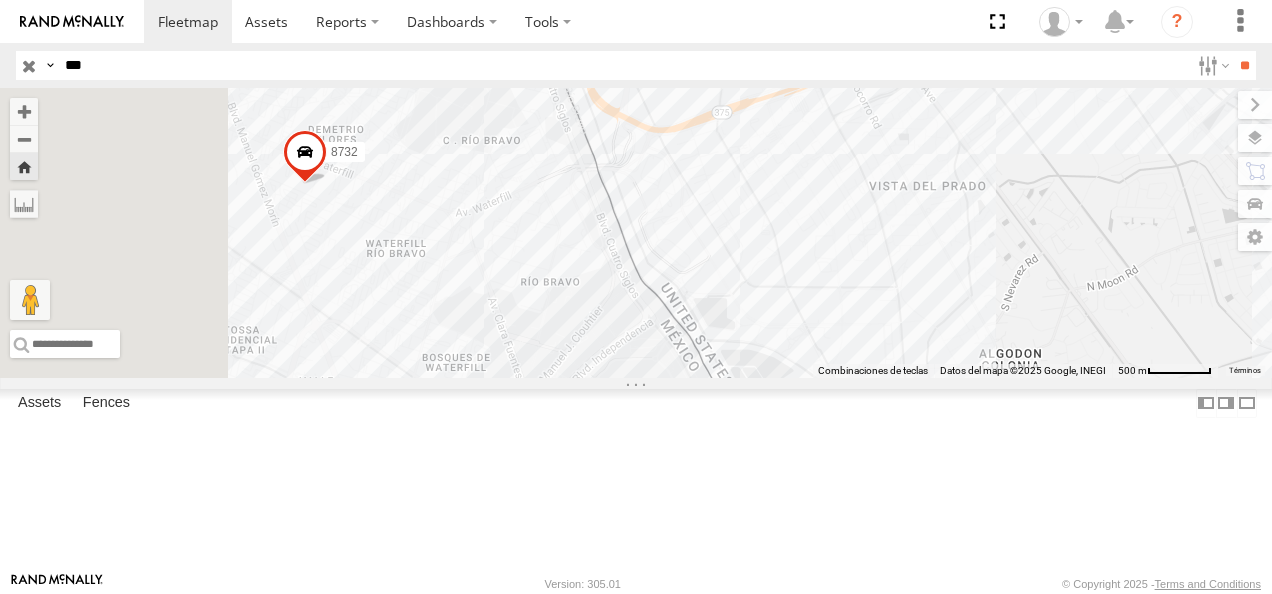 drag, startPoint x: 739, startPoint y: 246, endPoint x: 1006, endPoint y: 242, distance: 267.02997 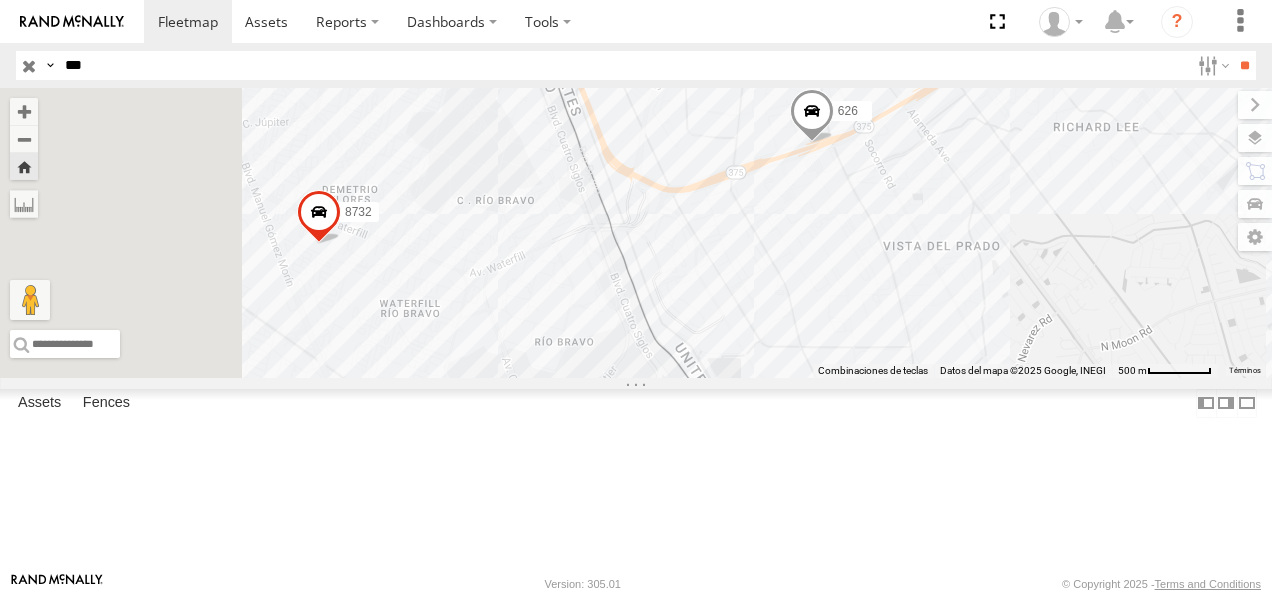 drag, startPoint x: 1006, startPoint y: 242, endPoint x: 1020, endPoint y: 310, distance: 69.426216 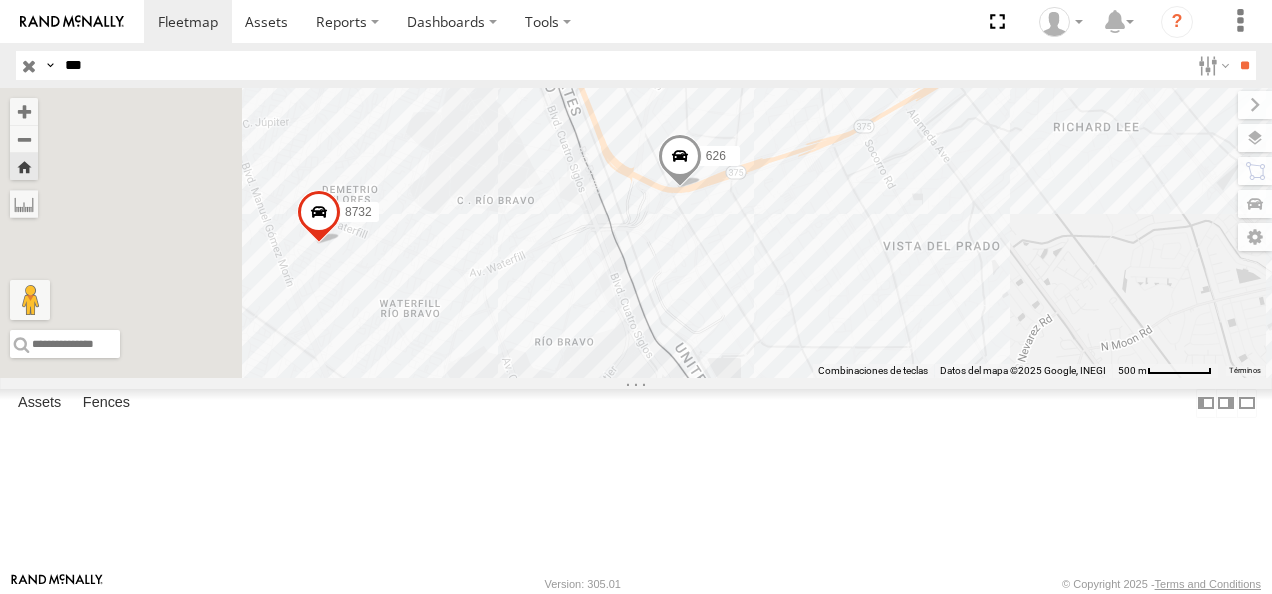 drag, startPoint x: 121, startPoint y: 84, endPoint x: 9, endPoint y: 64, distance: 113.7717 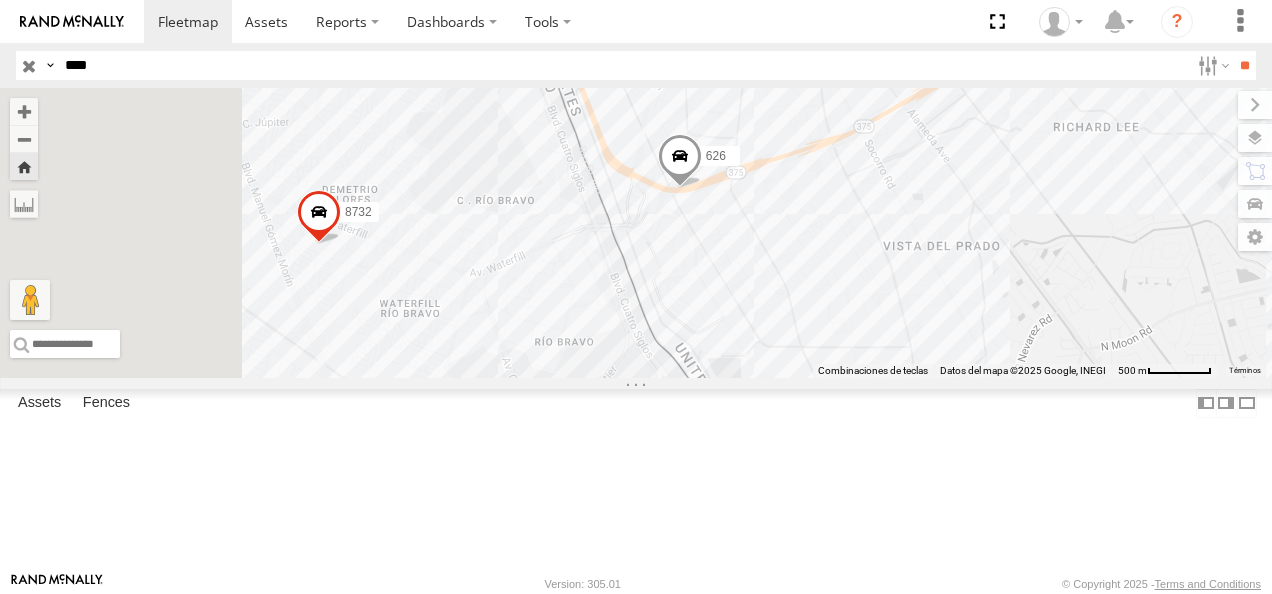 click on "**" at bounding box center [1244, 65] 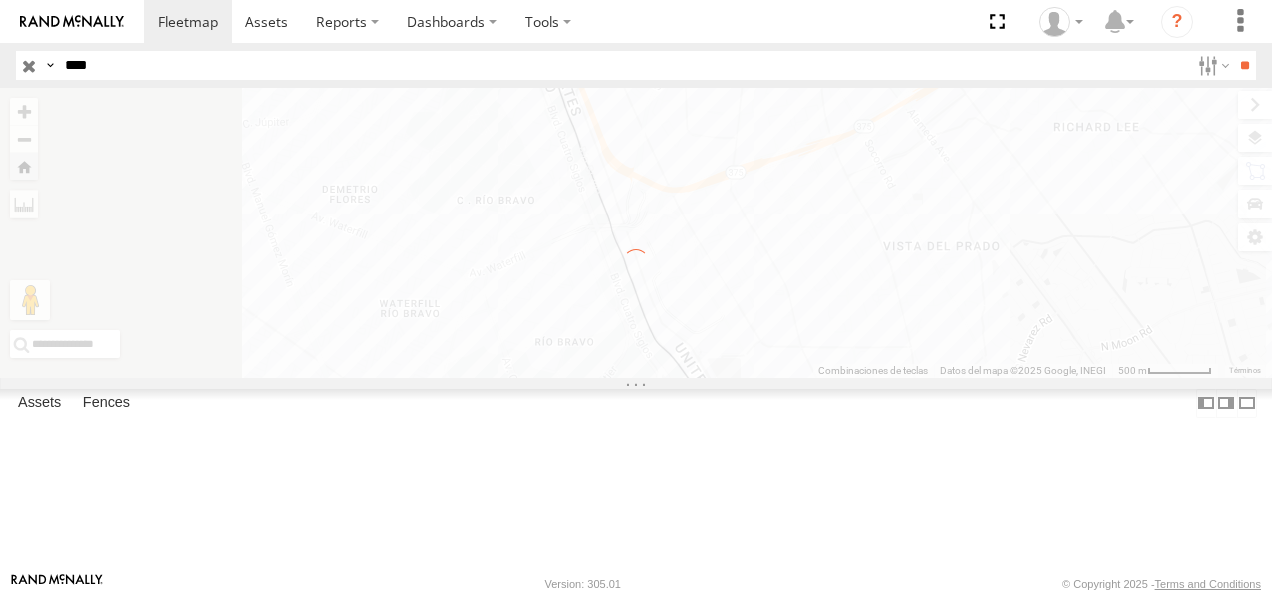 click on "C149" at bounding box center (0, 0) 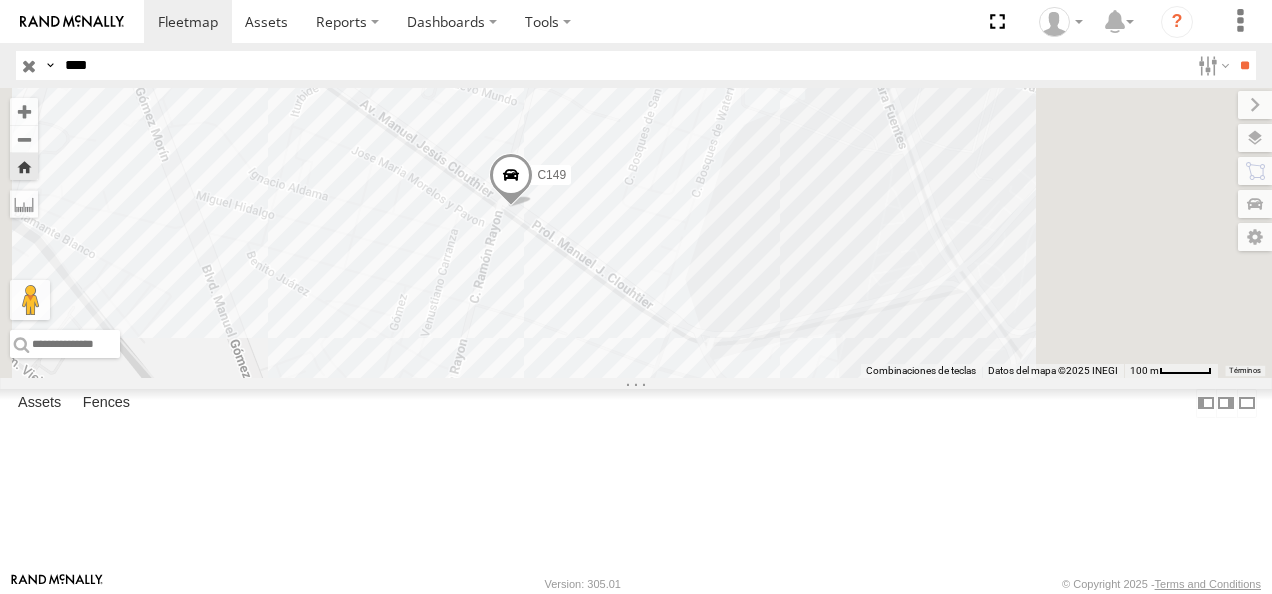 drag, startPoint x: 974, startPoint y: 408, endPoint x: 674, endPoint y: 315, distance: 314.08438 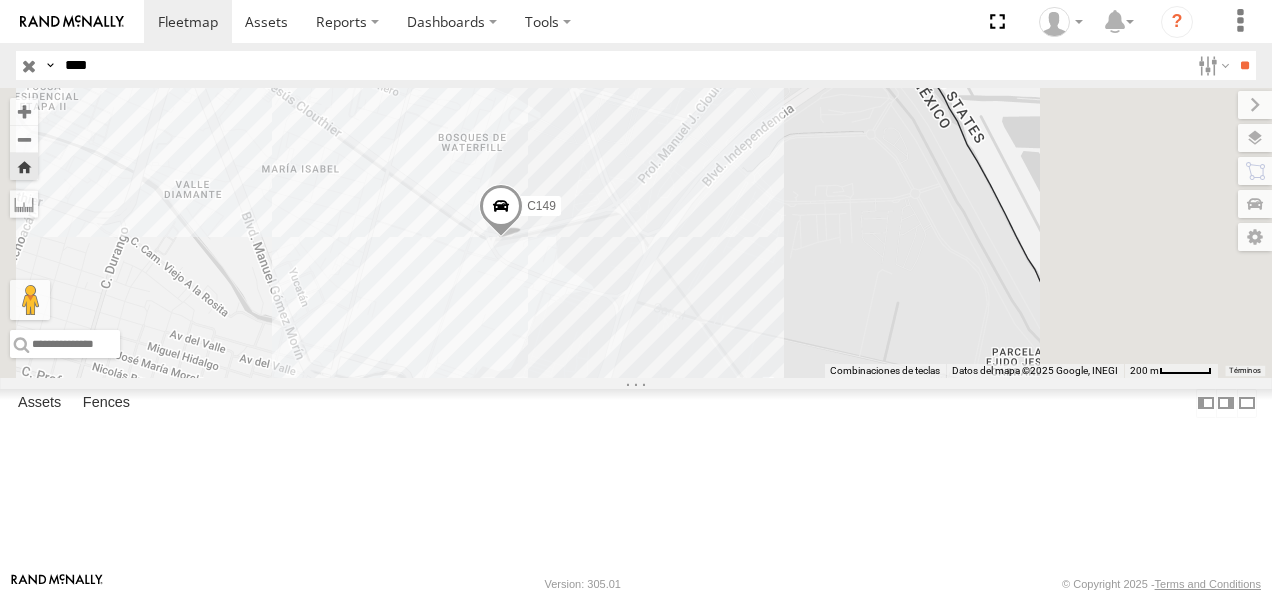 click at bounding box center (501, 211) 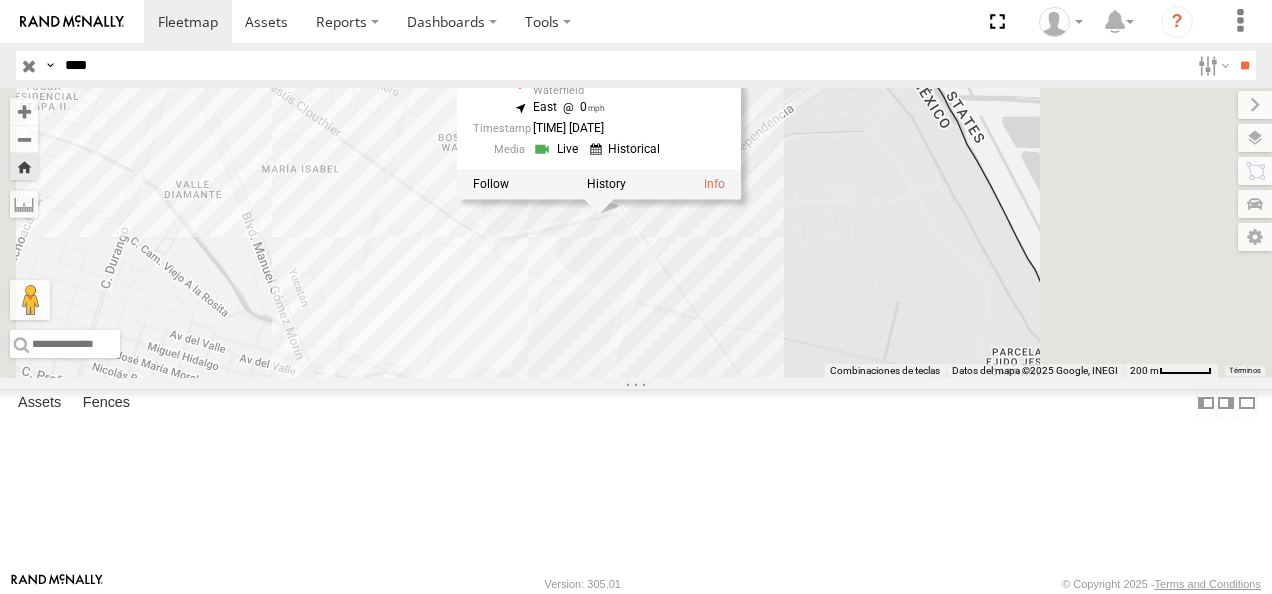 click on "C149 C149 Cruce Avenida Manuel J. Clouthier Waterfield [LATITUDE] ,  [LONGITUDE] East 0 [TIME] [DATE]" at bounding box center (636, 233) 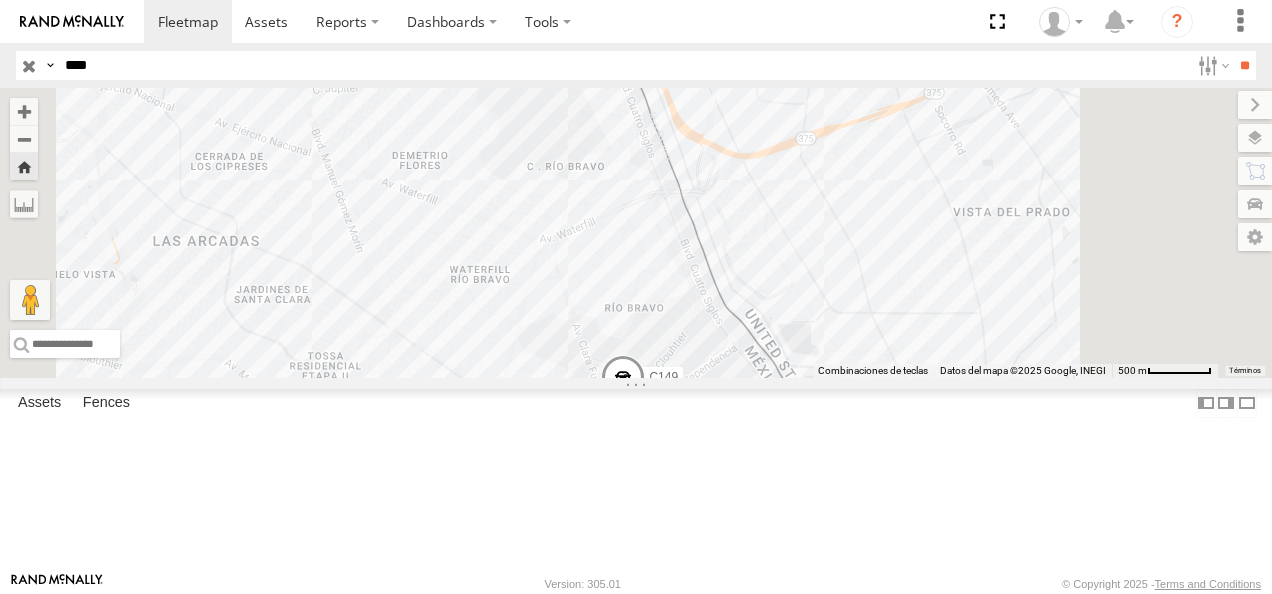 click at bounding box center (623, 383) 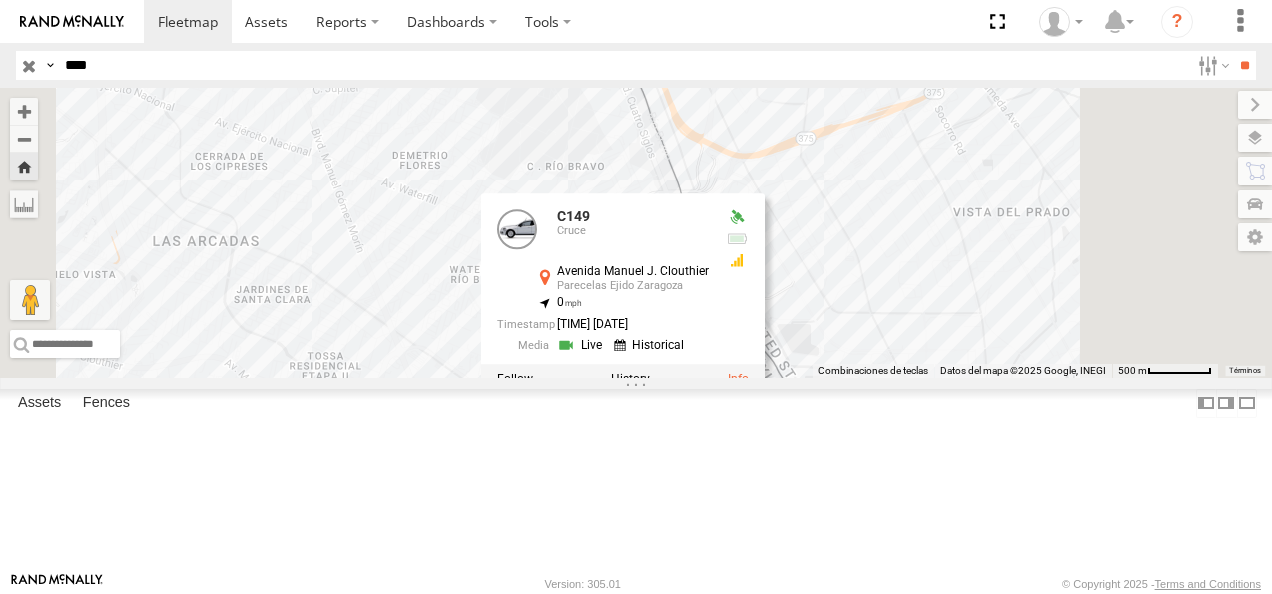 click on "C149 C149 Cruce Avenida Manuel J. Clouthier Parecelas Ejido Zaragoza [LATITUDE] ,  [LONGITUDE] 0 [TIME] [DATE]" at bounding box center [636, 233] 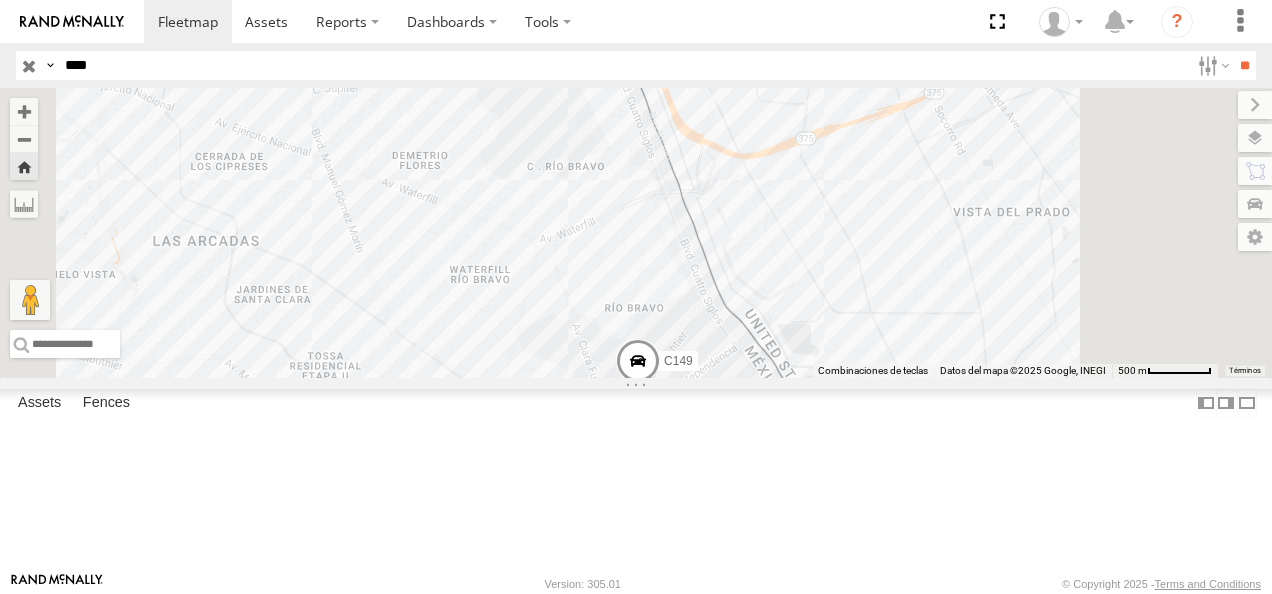 drag, startPoint x: 128, startPoint y: 56, endPoint x: 20, endPoint y: 70, distance: 108.903625 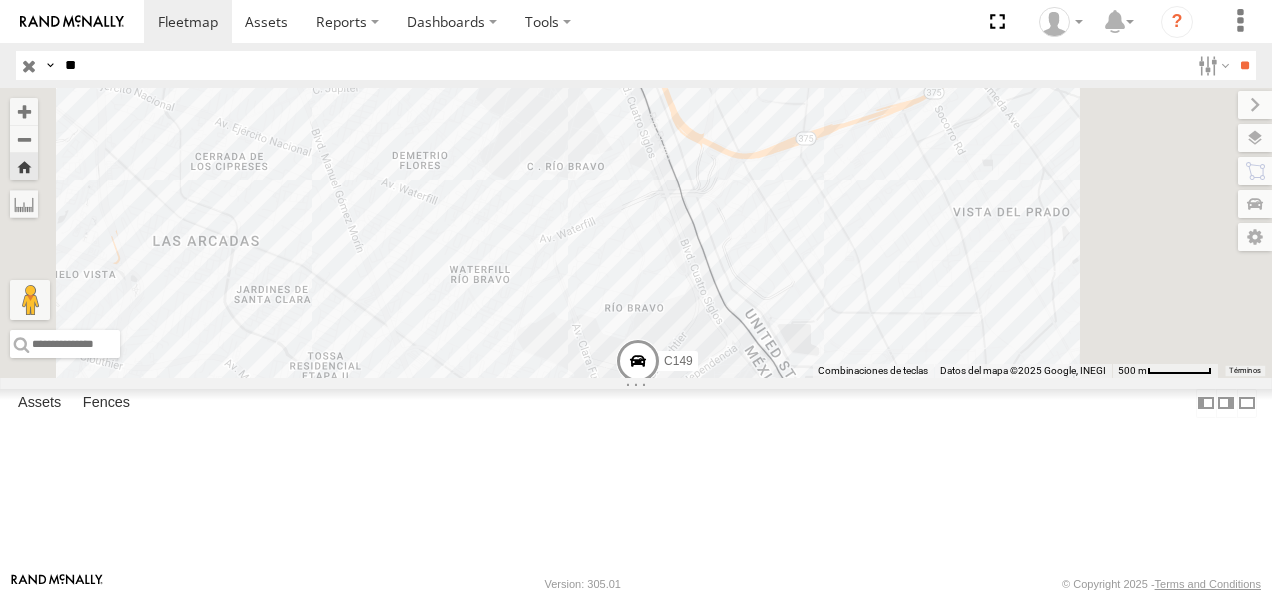 click on "**" at bounding box center [1244, 65] 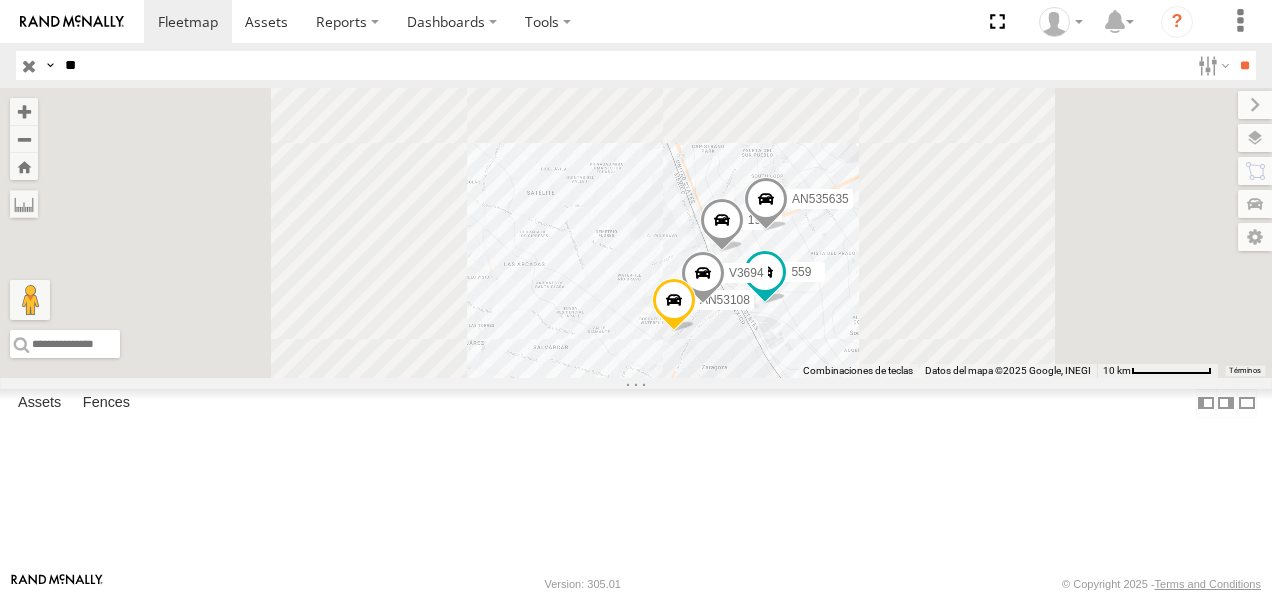 click on "FLEX NORTE" at bounding box center [0, 0] 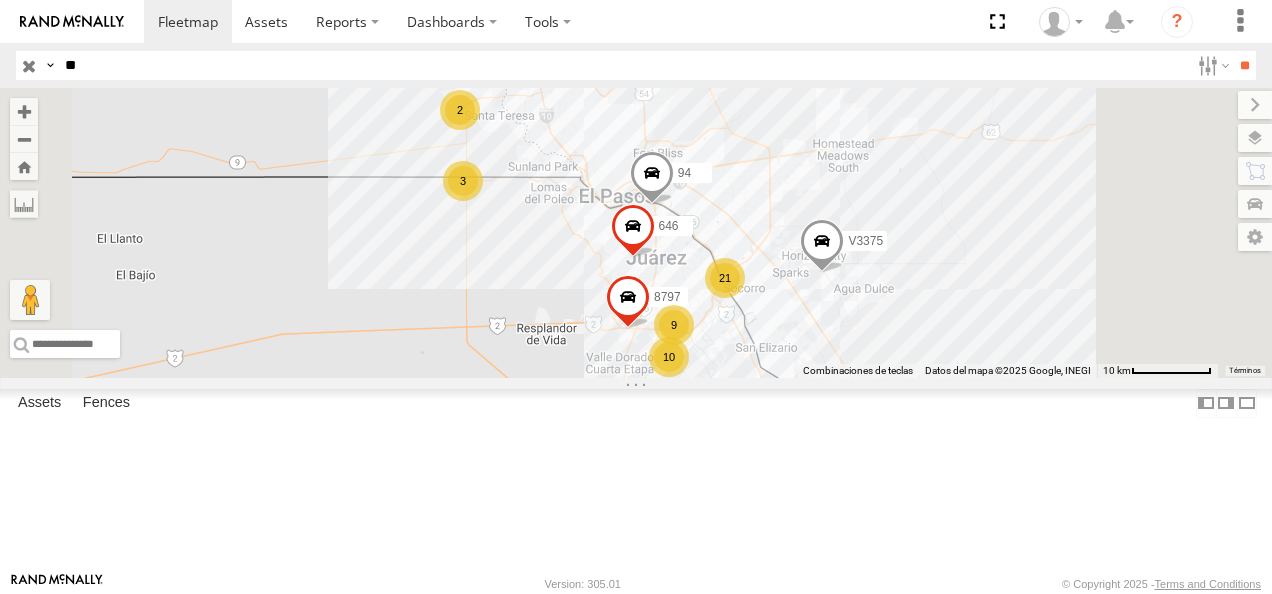 drag, startPoint x: 116, startPoint y: 66, endPoint x: 0, endPoint y: 70, distance: 116.06895 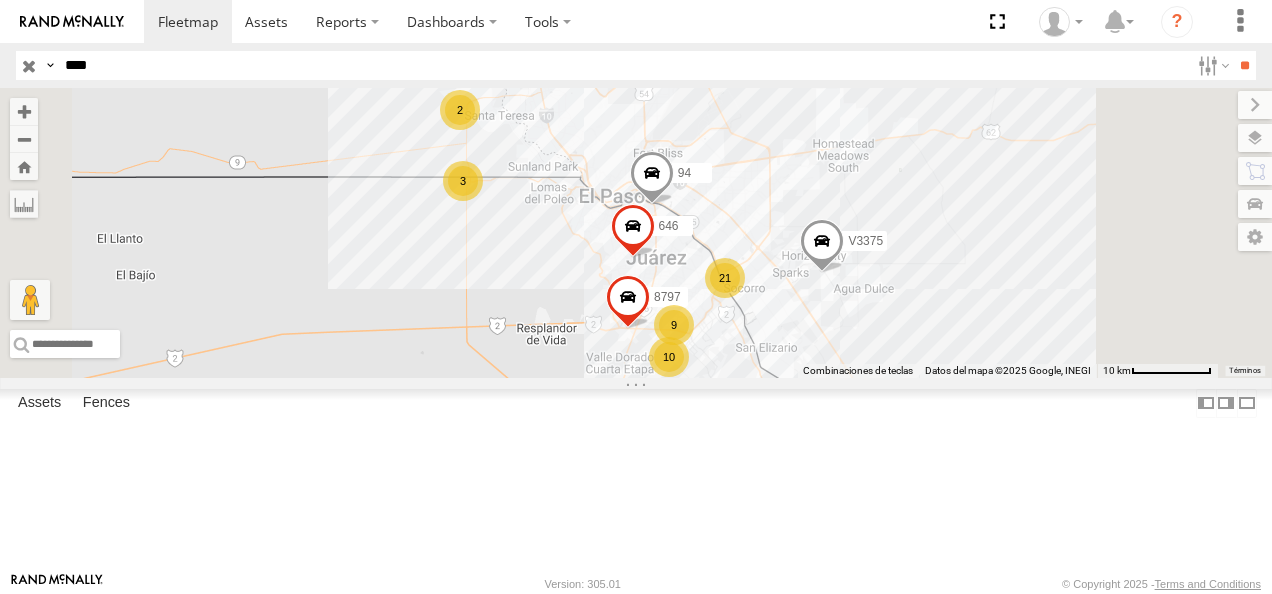 click on "**" at bounding box center (1244, 65) 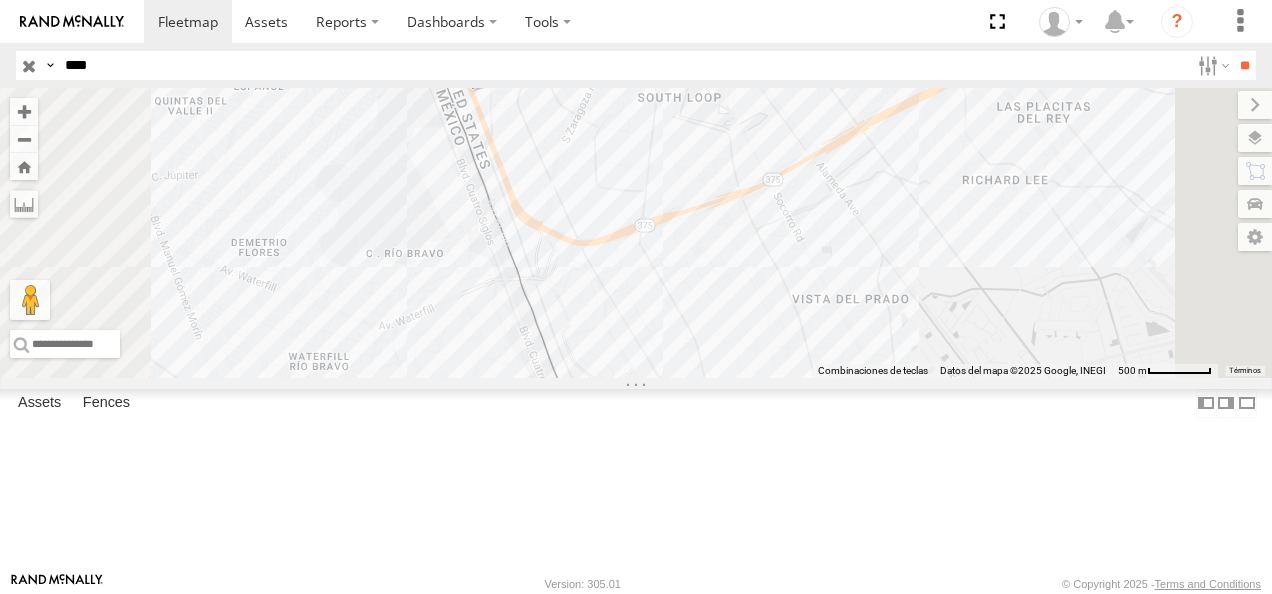 drag, startPoint x: 100, startPoint y: 72, endPoint x: -4, endPoint y: 68, distance: 104.0769 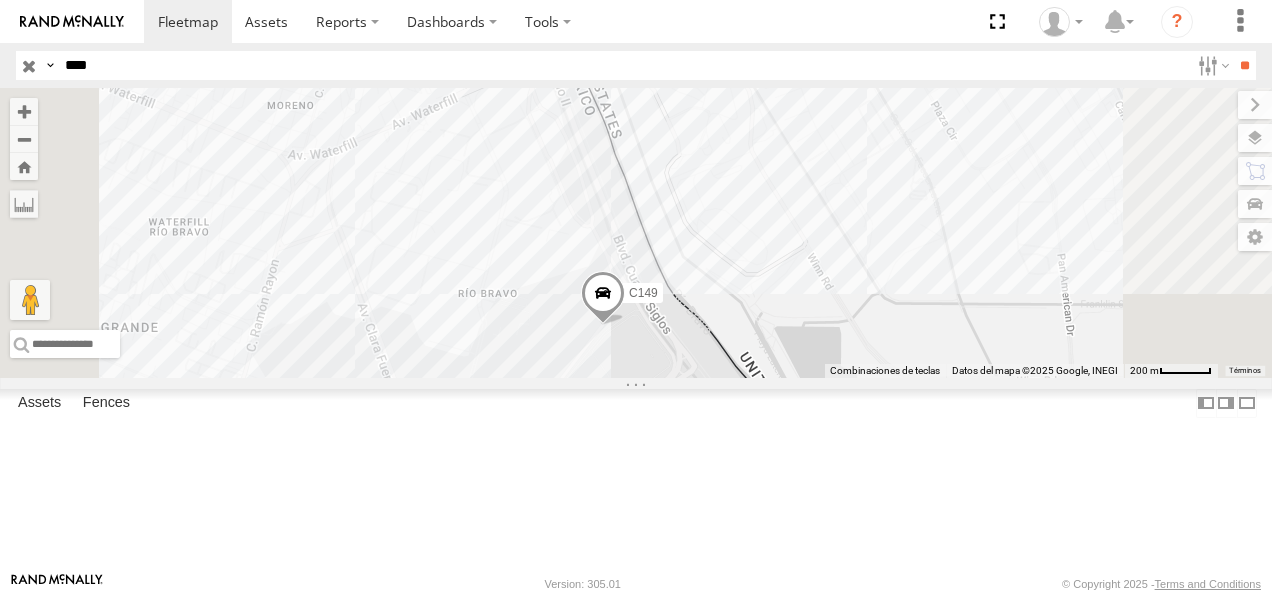 drag, startPoint x: 933, startPoint y: 302, endPoint x: 952, endPoint y: 394, distance: 93.941475 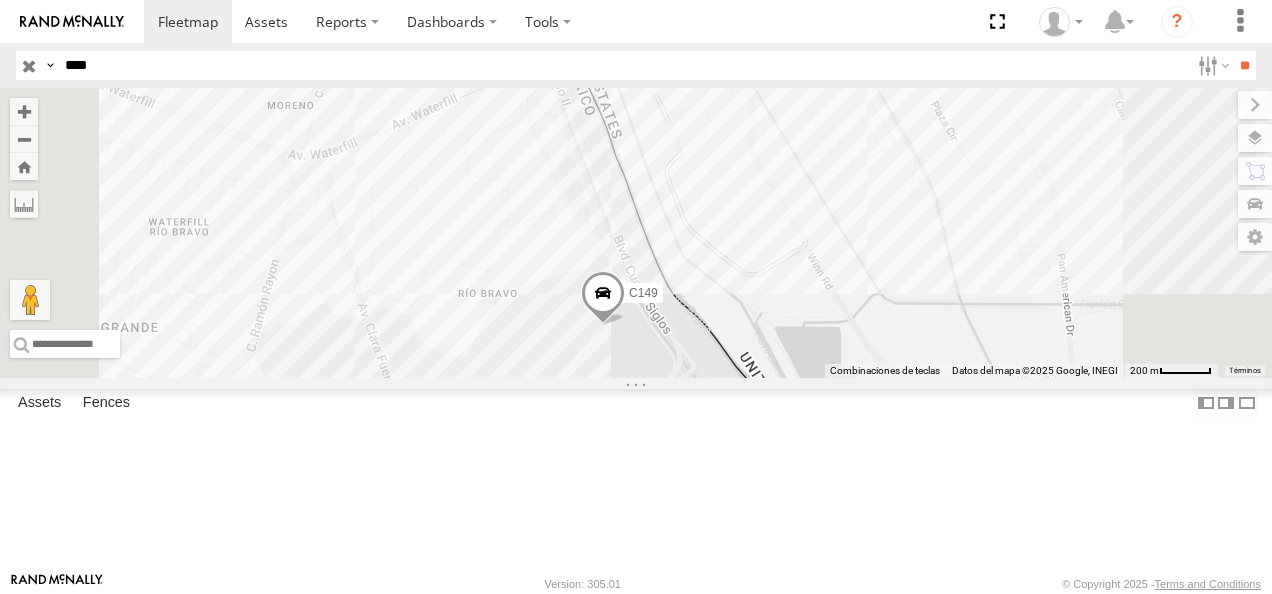 click at bounding box center [603, 299] 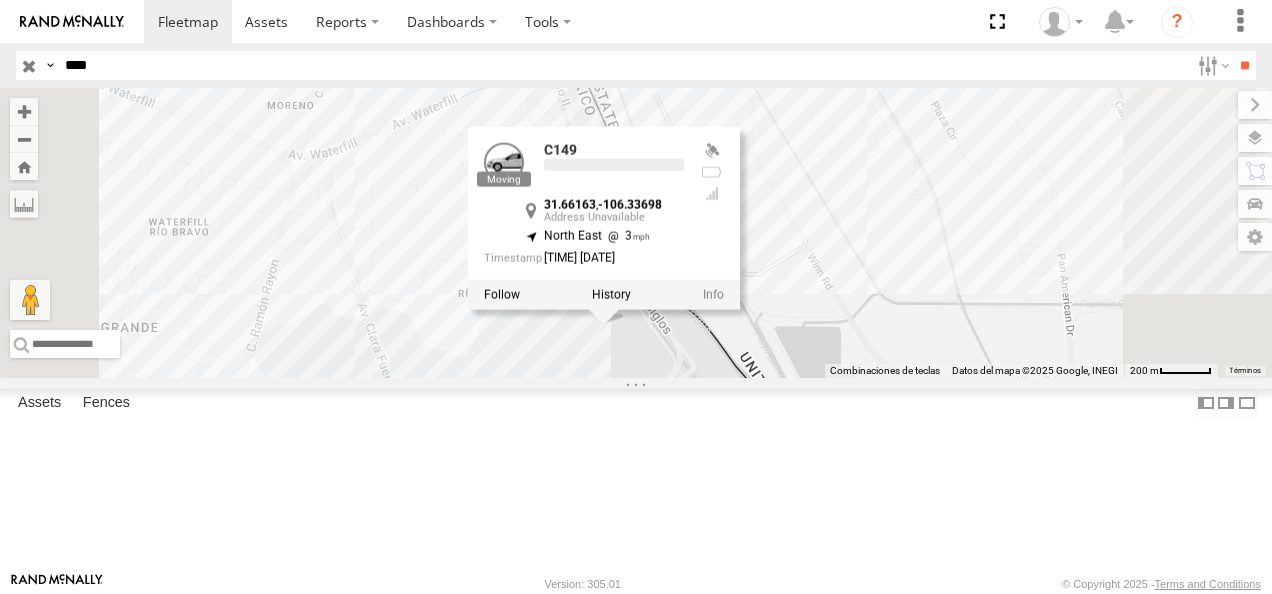 click on "C149 C149 [LATITUDE] ,  [LONGITUDE] North East 3 [TIME] [DATE]" at bounding box center [636, 233] 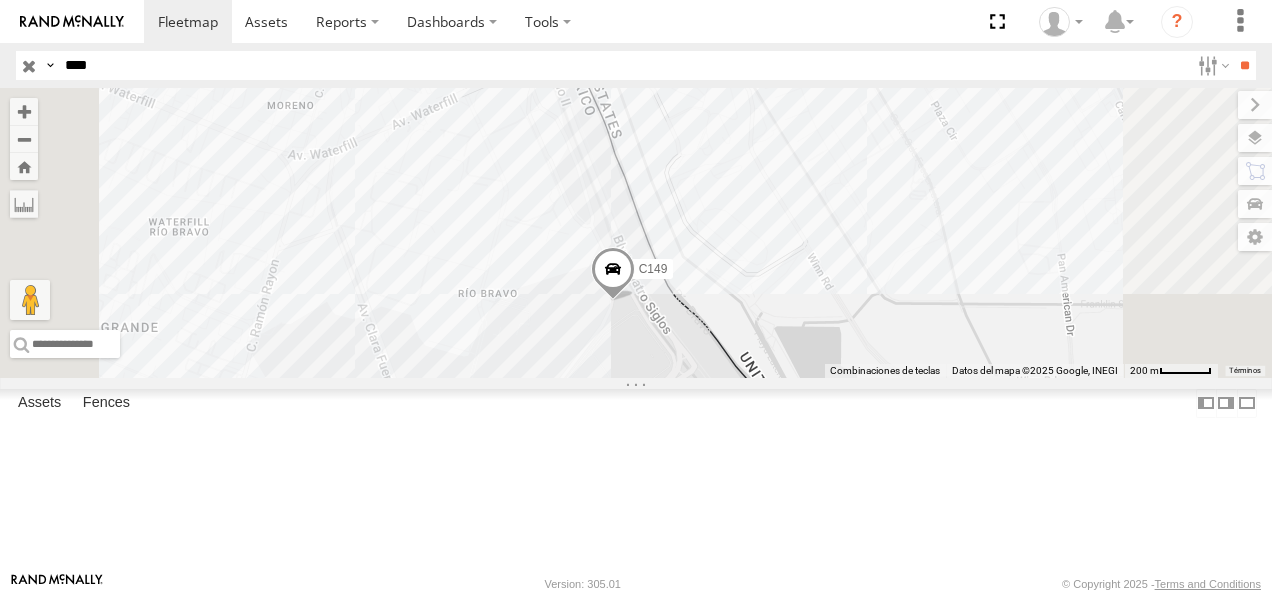 drag, startPoint x: 116, startPoint y: 74, endPoint x: 27, endPoint y: 70, distance: 89.08984 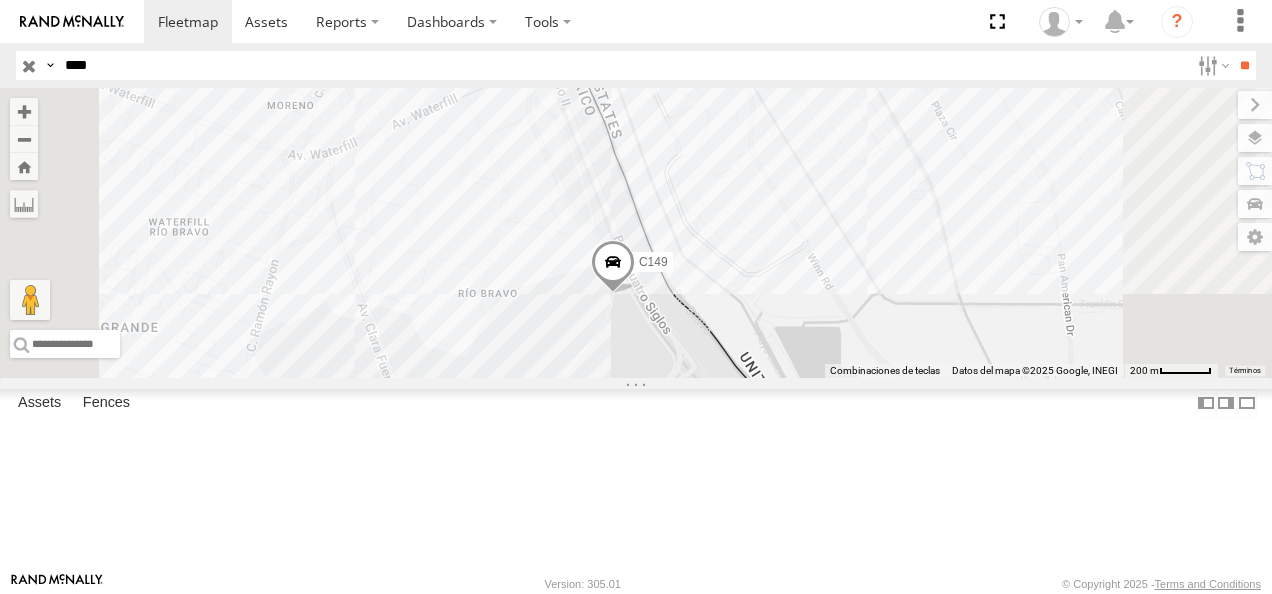click on "**" at bounding box center [1244, 65] 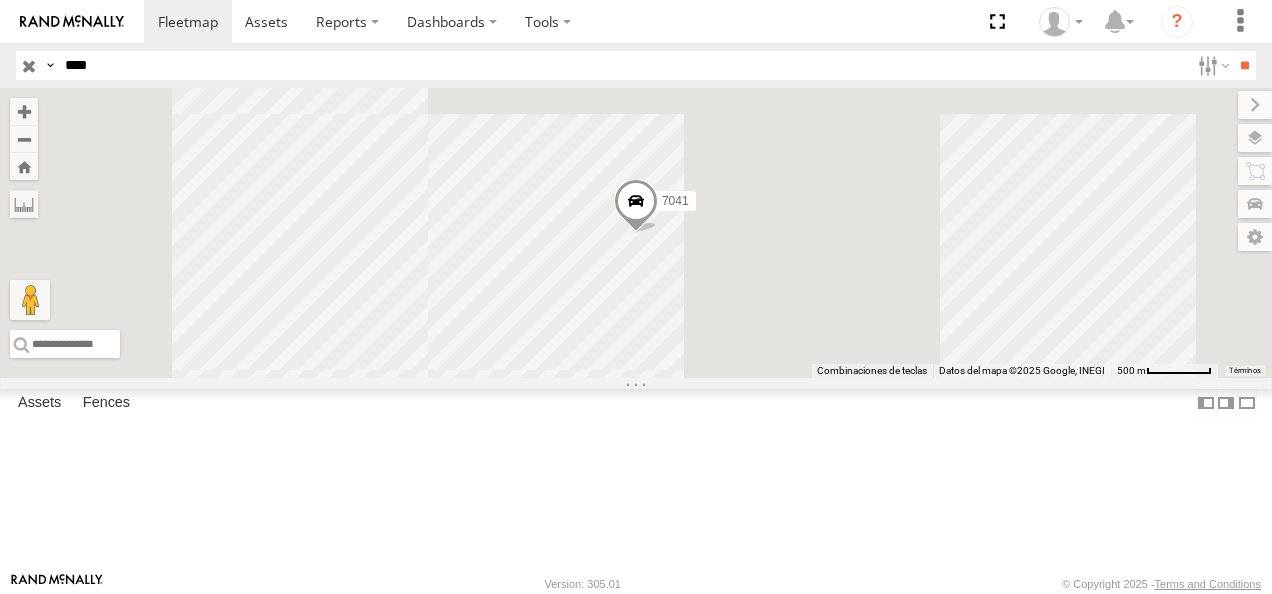 click on "FLEX NORTE" at bounding box center (0, 0) 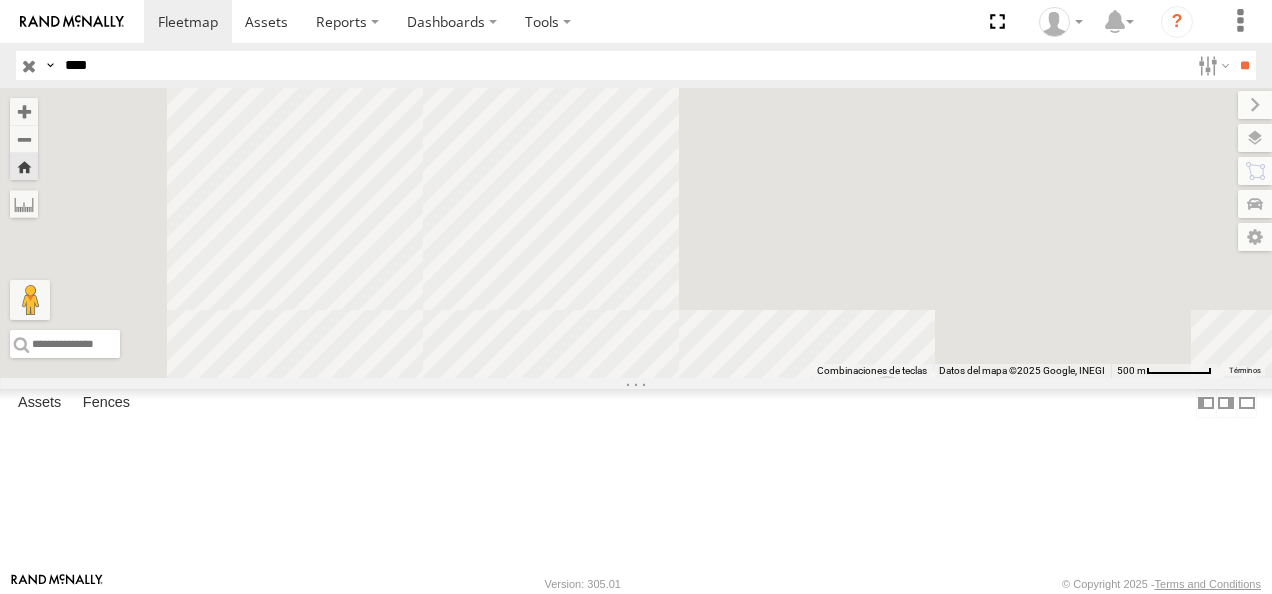 drag, startPoint x: 821, startPoint y: 304, endPoint x: 1059, endPoint y: 556, distance: 346.62372 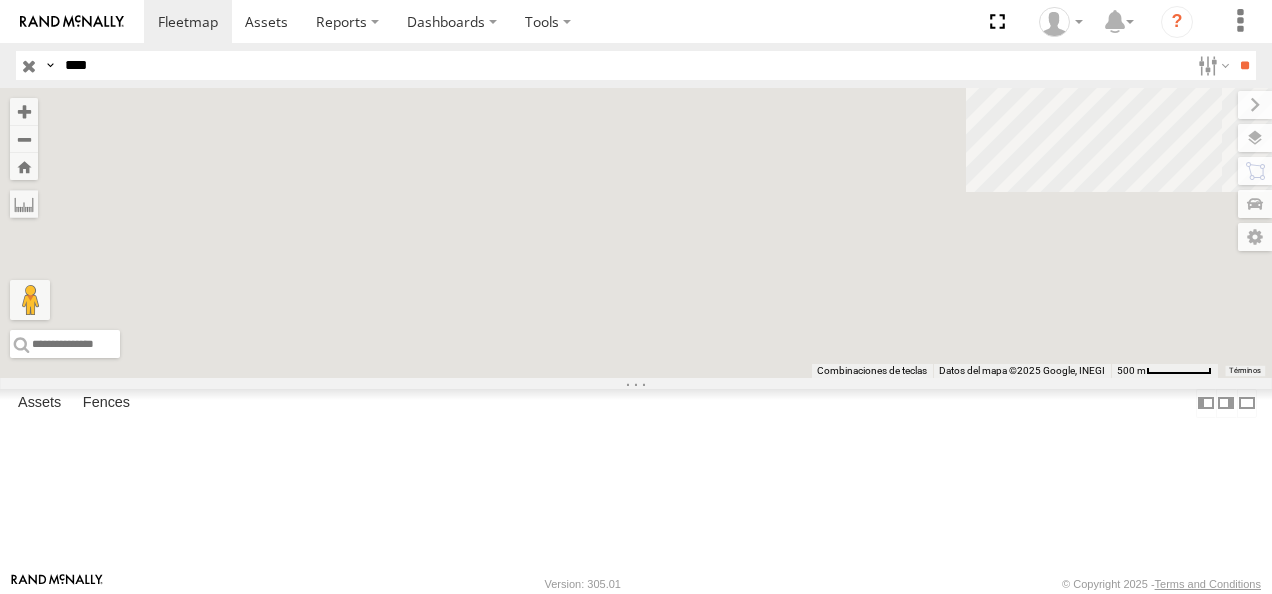 drag, startPoint x: 105, startPoint y: 60, endPoint x: 4, endPoint y: 76, distance: 102.259476 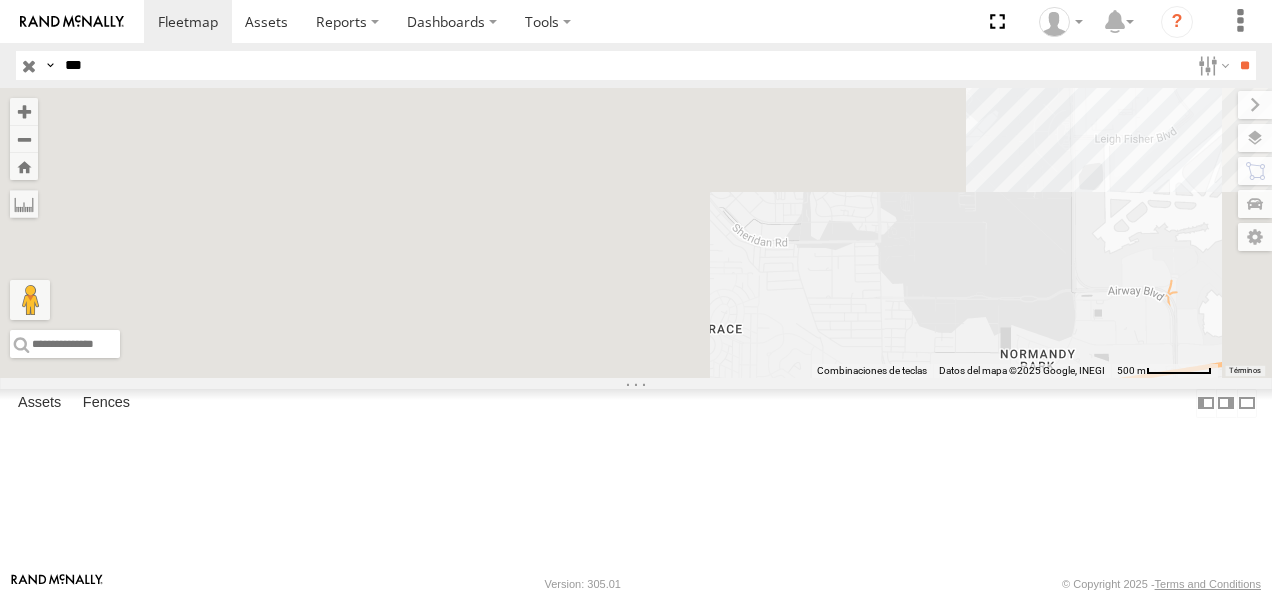 click on "**" at bounding box center [1244, 65] 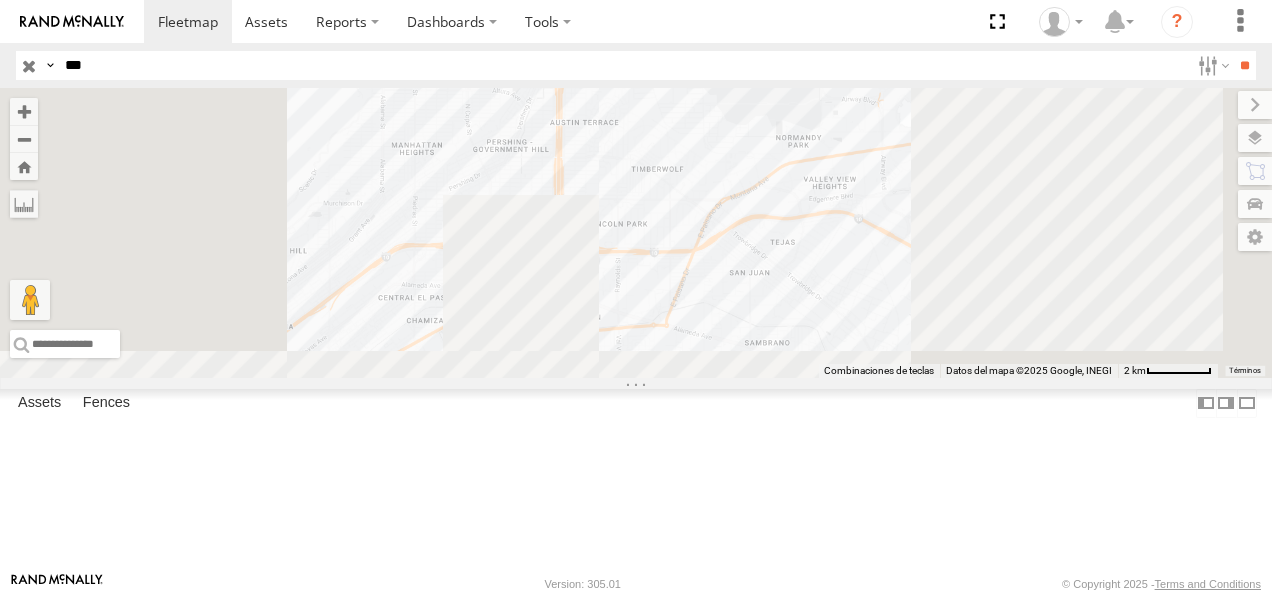 click on "205" at bounding box center [0, 0] 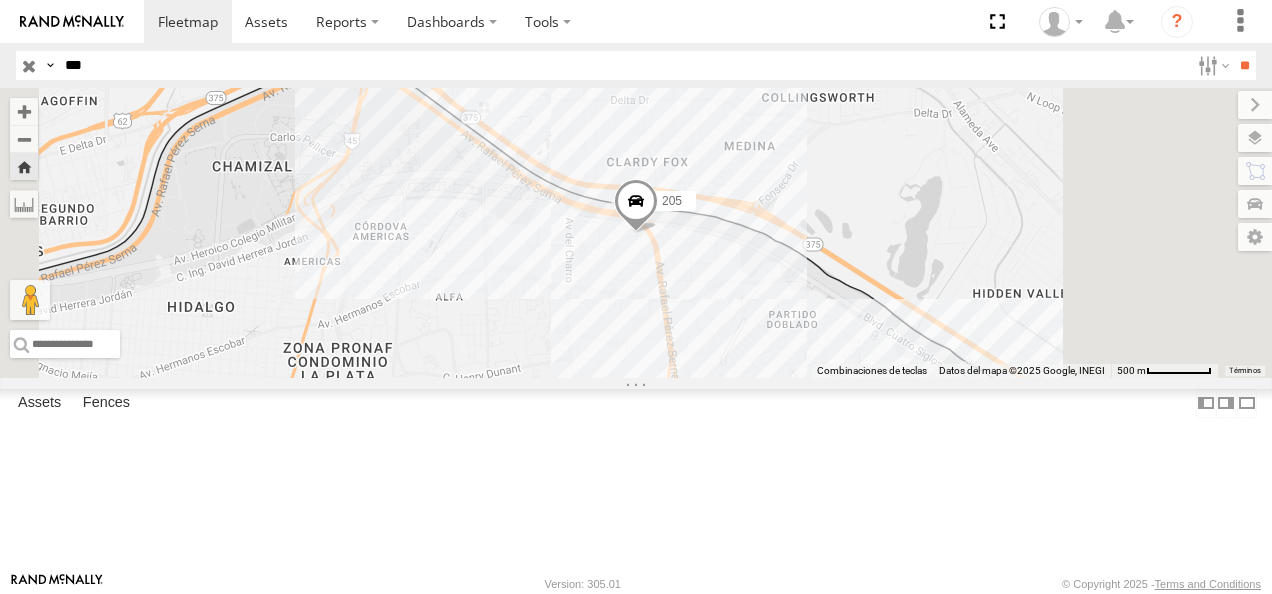 drag, startPoint x: 135, startPoint y: 62, endPoint x: 0, endPoint y: 72, distance: 135.36986 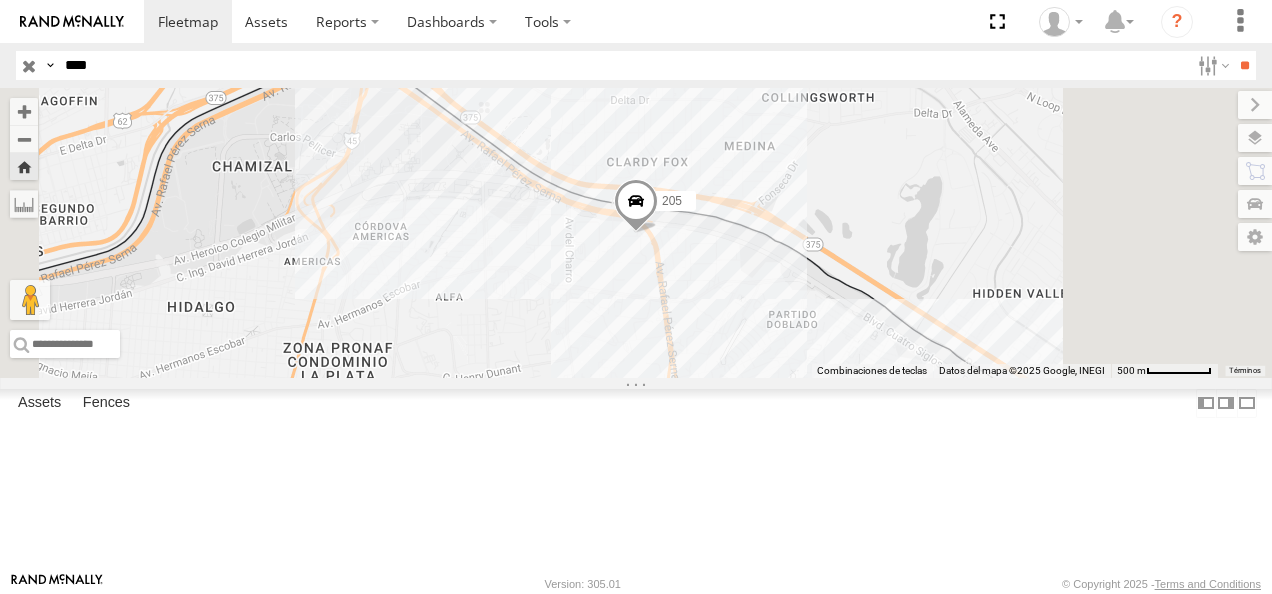 click on "**" at bounding box center (1244, 65) 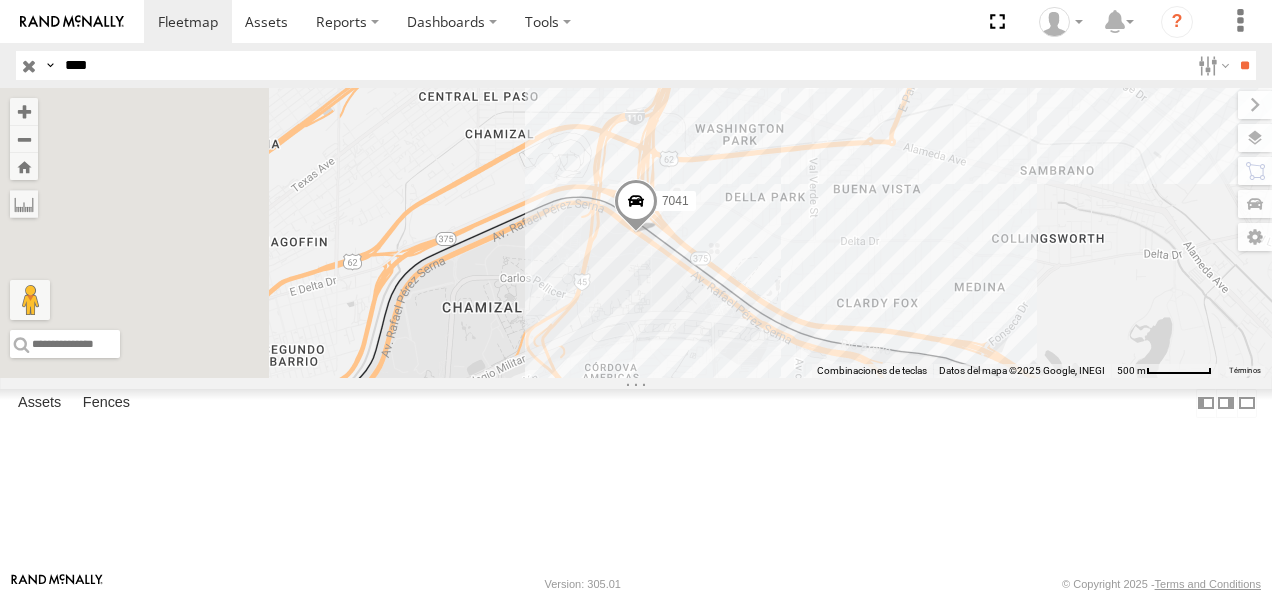 click on "FLEX NORTE" at bounding box center (0, 0) 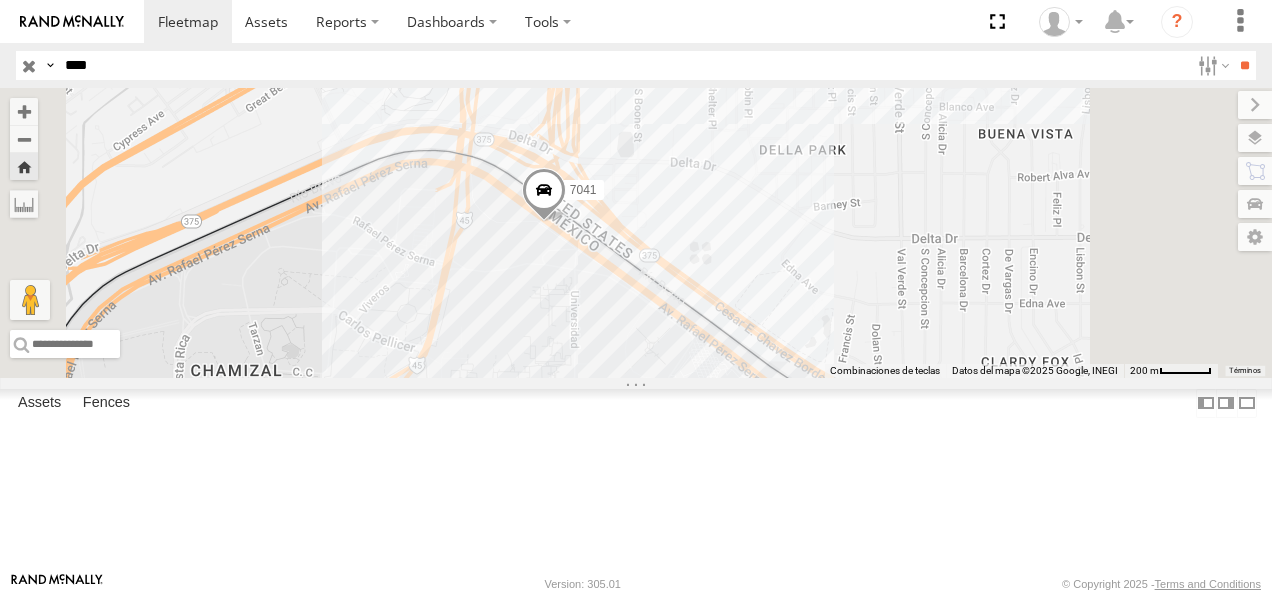 drag, startPoint x: 918, startPoint y: 428, endPoint x: 692, endPoint y: 346, distance: 240.4163 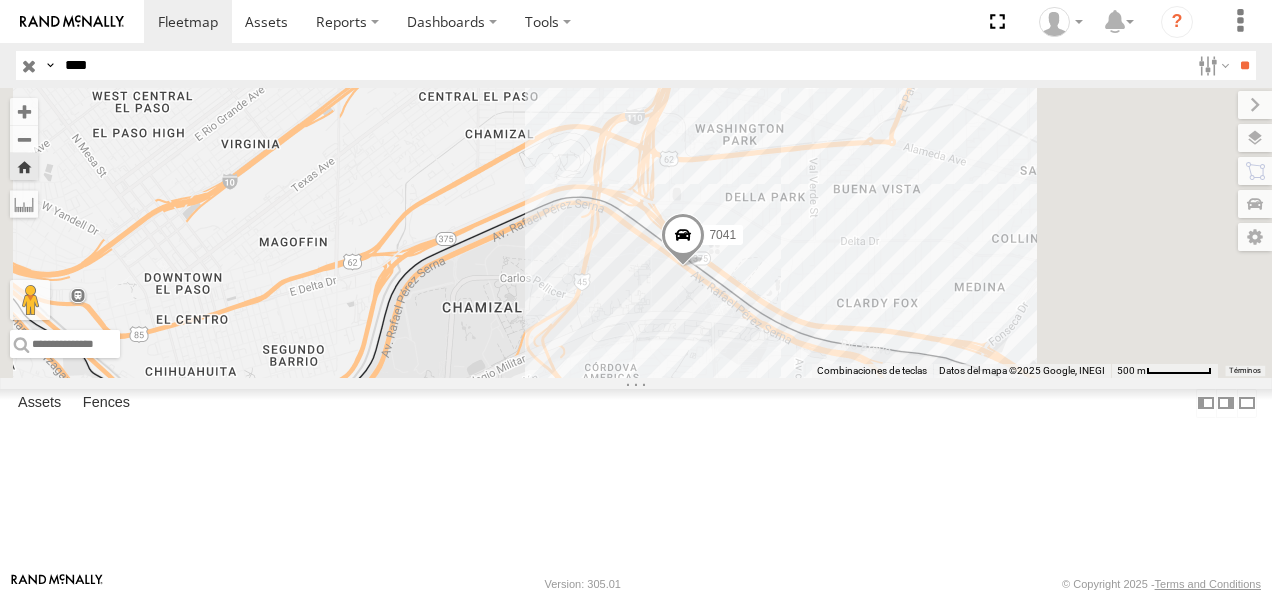 drag, startPoint x: 131, startPoint y: 63, endPoint x: -4, endPoint y: 56, distance: 135.18137 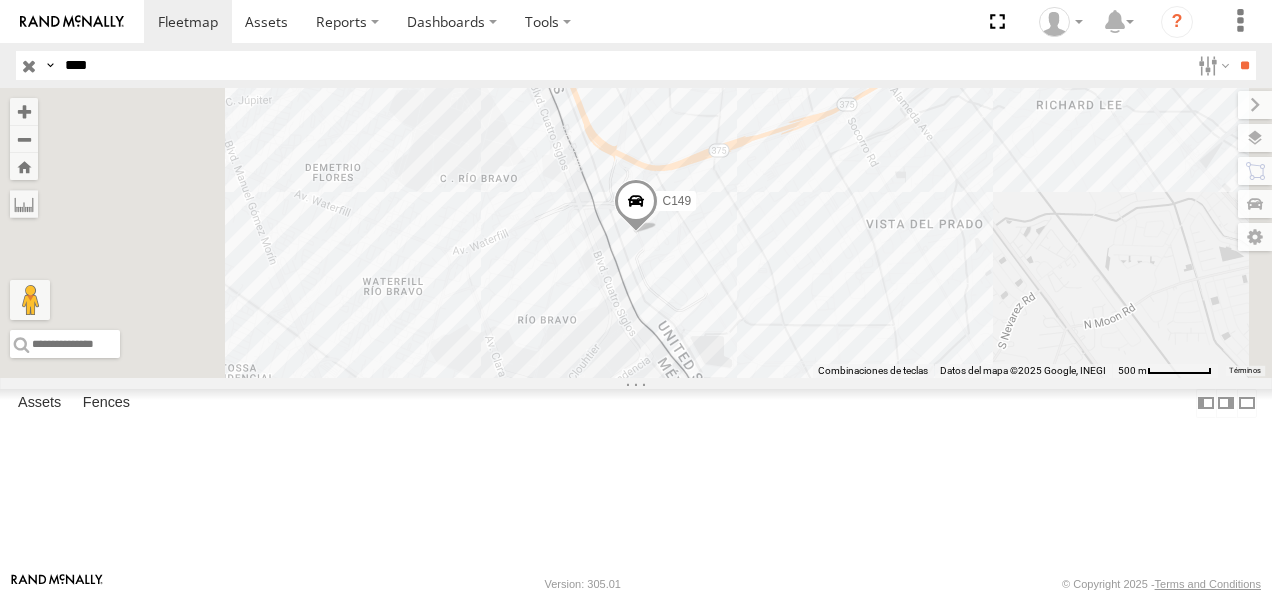 click on "Cruce" at bounding box center [0, 0] 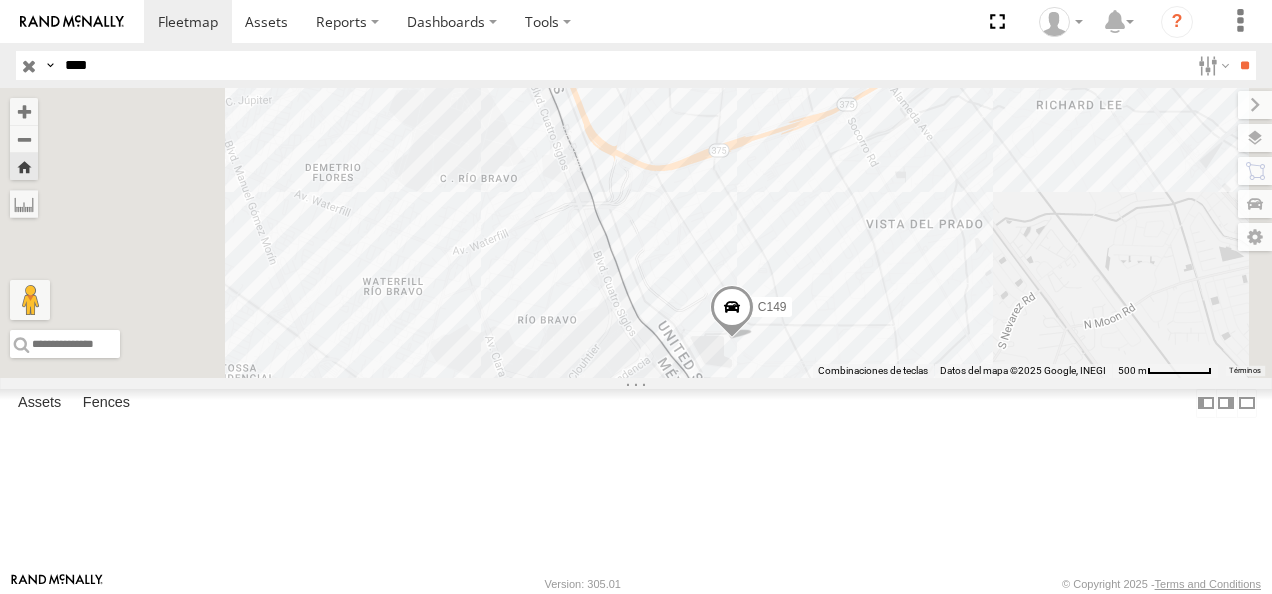 click at bounding box center [732, 313] 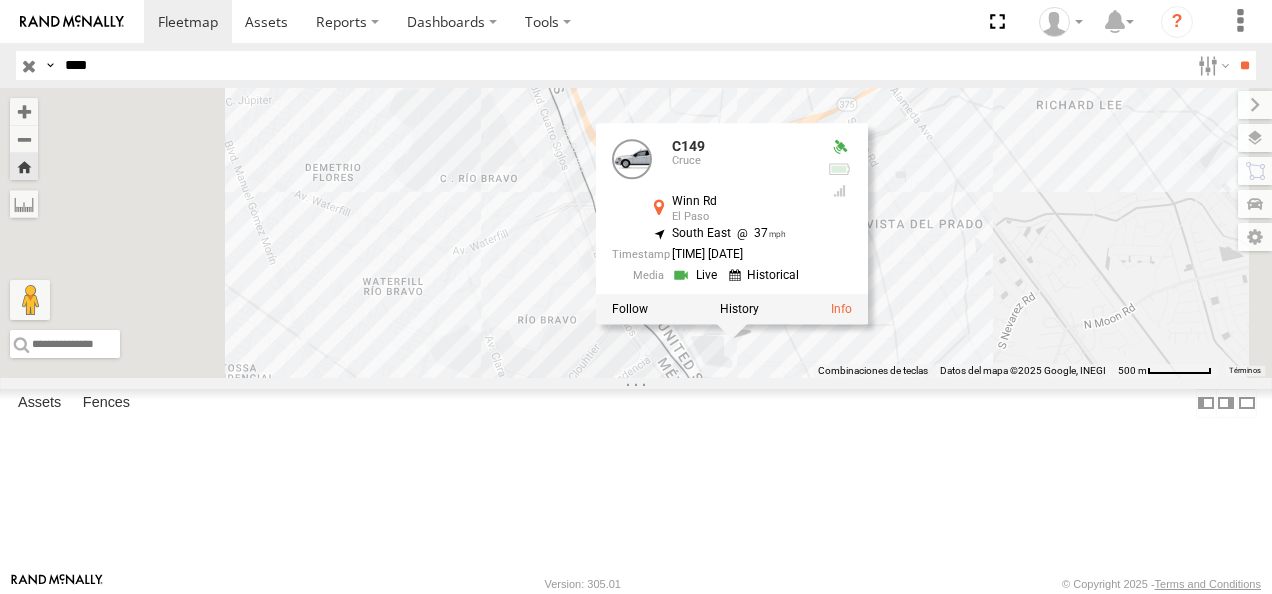 click at bounding box center [0, 0] 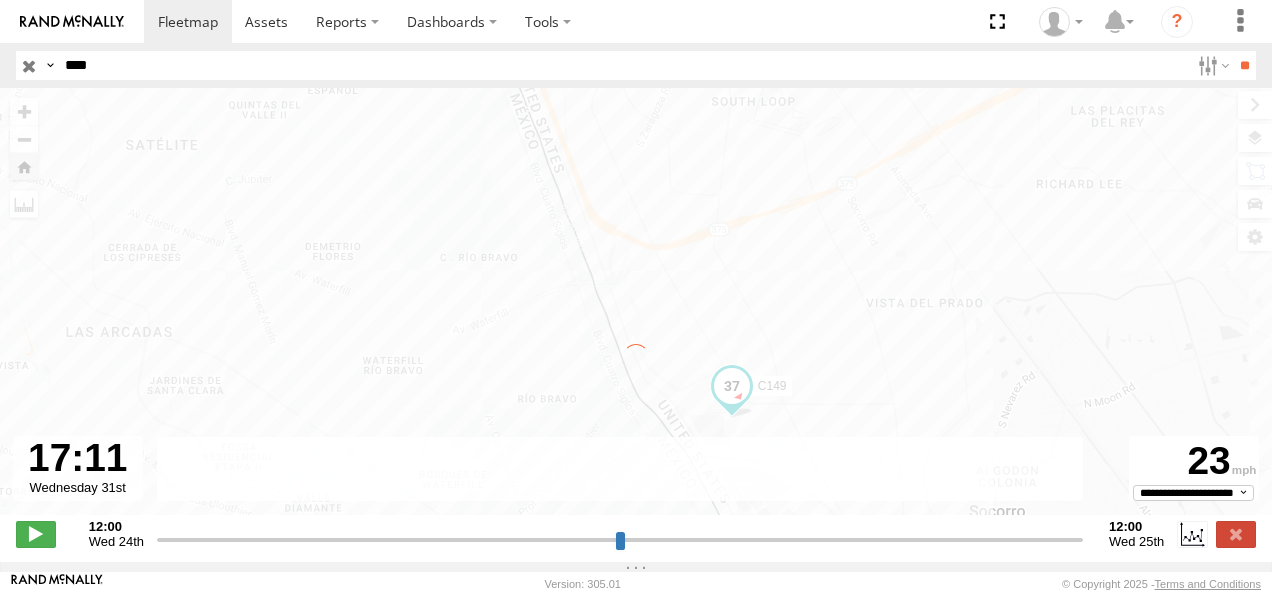 drag, startPoint x: 158, startPoint y: 548, endPoint x: 776, endPoint y: 536, distance: 618.1165 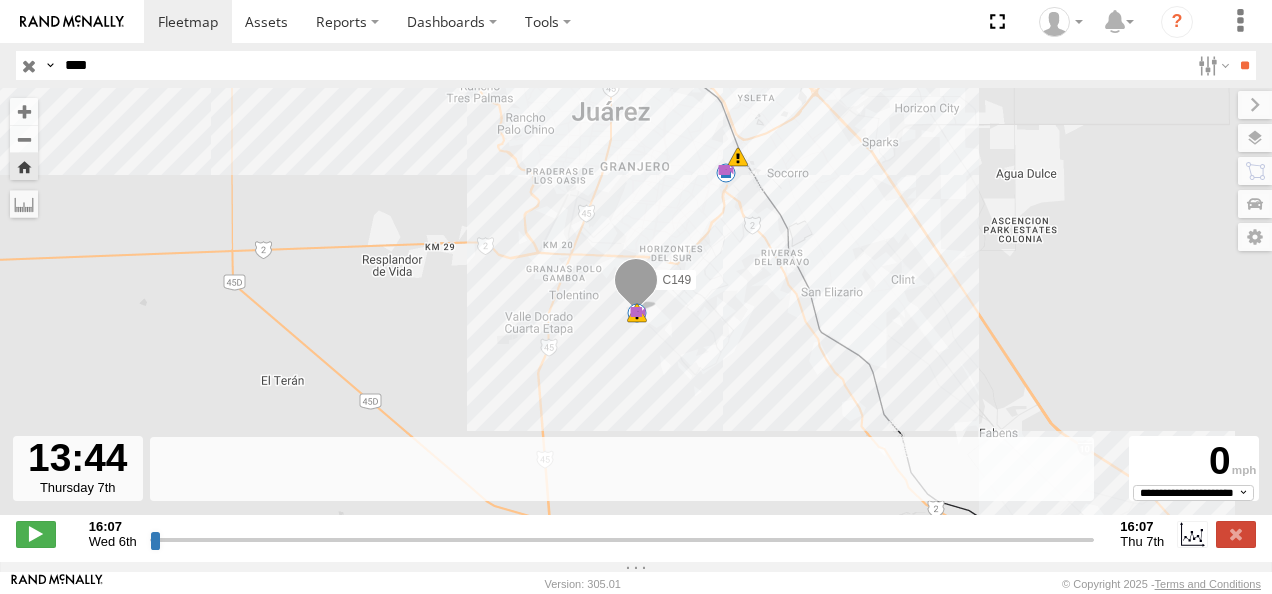 drag, startPoint x: 772, startPoint y: 549, endPoint x: 996, endPoint y: 549, distance: 224 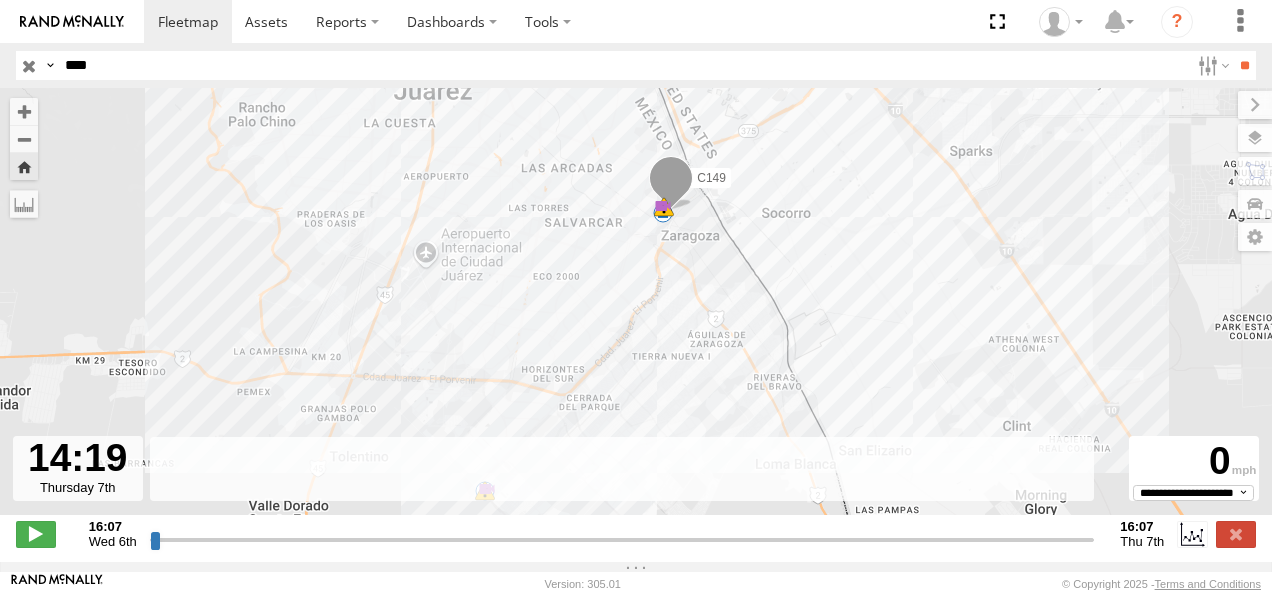drag, startPoint x: 994, startPoint y: 552, endPoint x: 1018, endPoint y: 550, distance: 24.083189 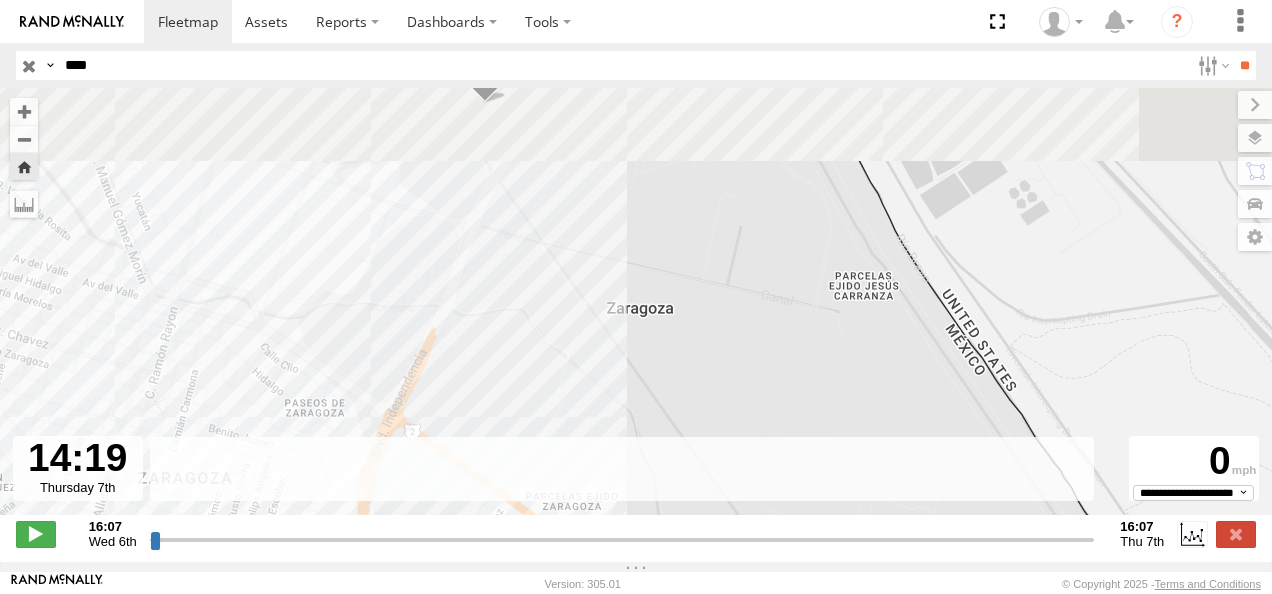 drag, startPoint x: 690, startPoint y: 155, endPoint x: 717, endPoint y: 407, distance: 253.4423 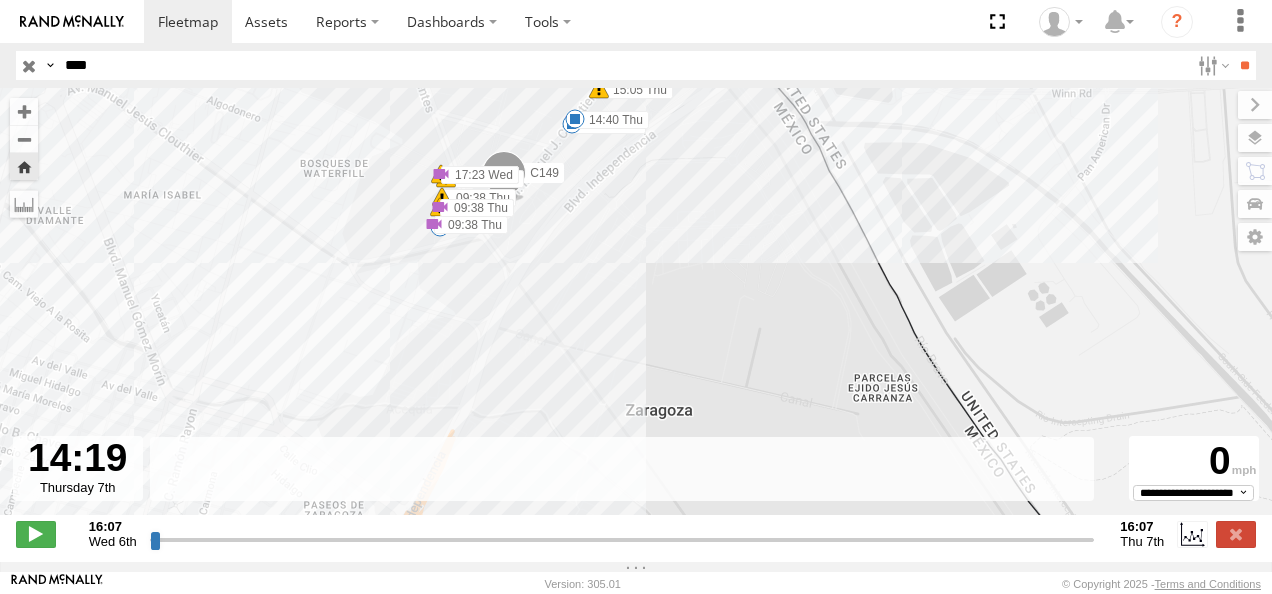 drag, startPoint x: 655, startPoint y: 238, endPoint x: 696, endPoint y: 389, distance: 156.46725 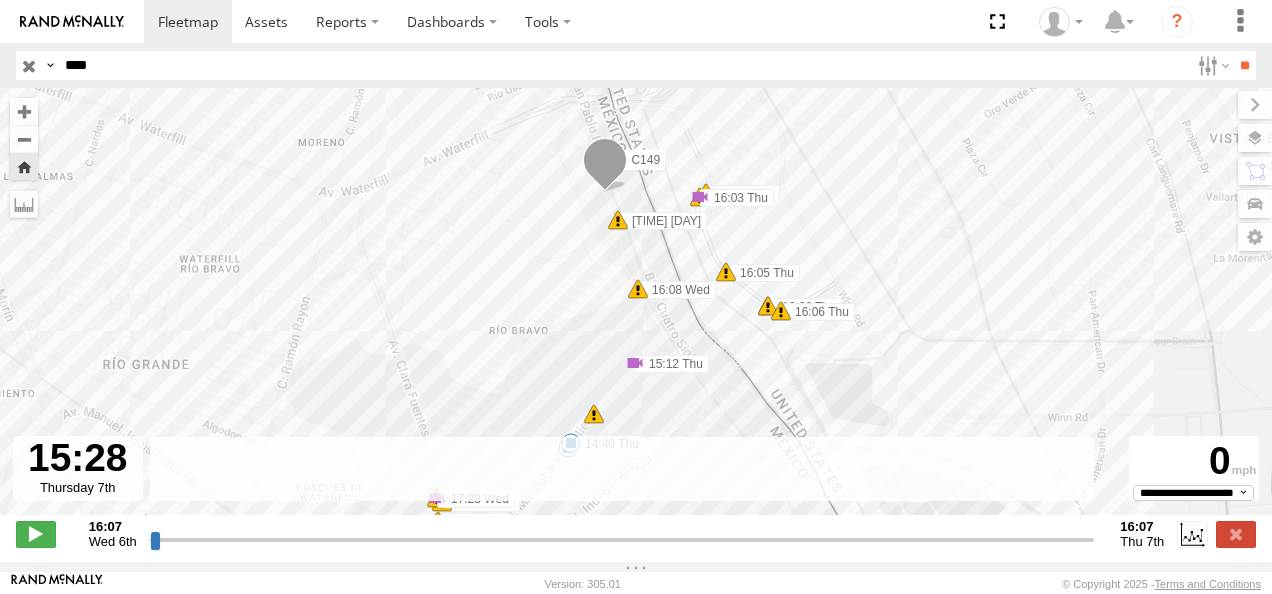 drag, startPoint x: 1021, startPoint y: 552, endPoint x: 1064, endPoint y: 550, distance: 43.046486 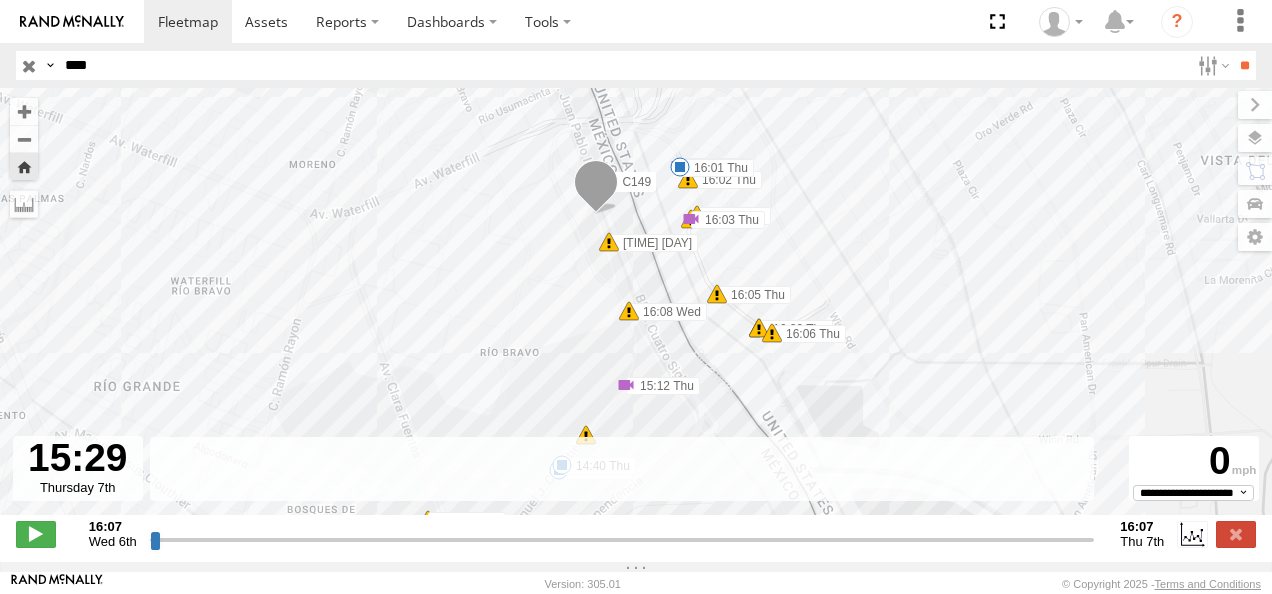 click at bounding box center (29, 65) 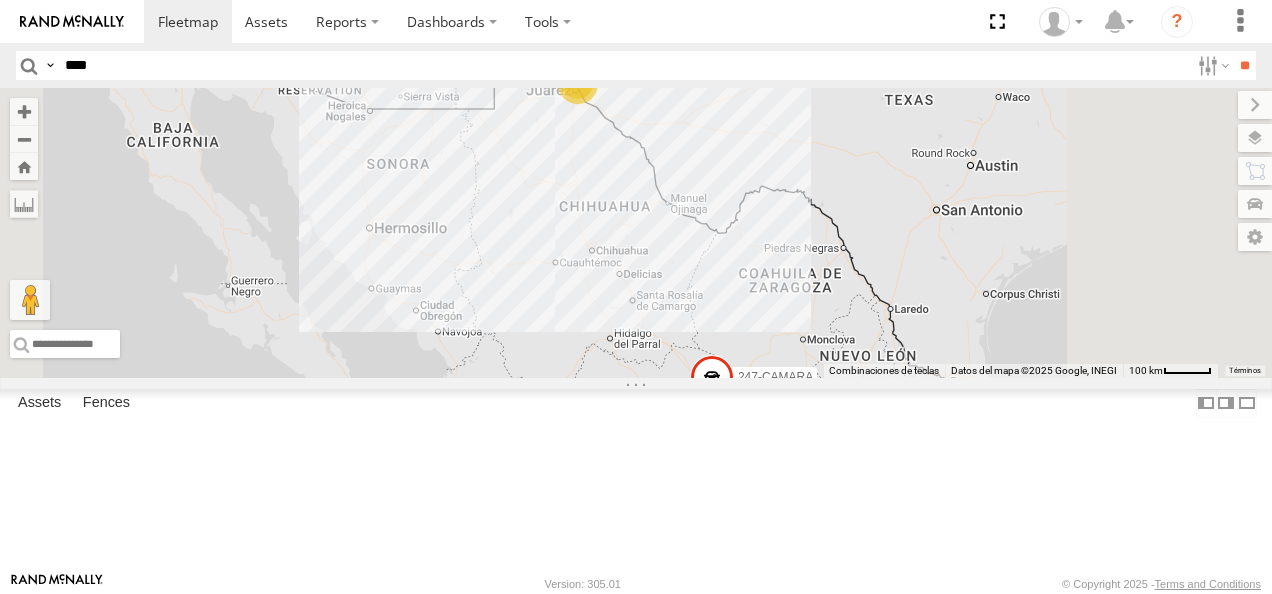 click on "****" at bounding box center [623, 65] 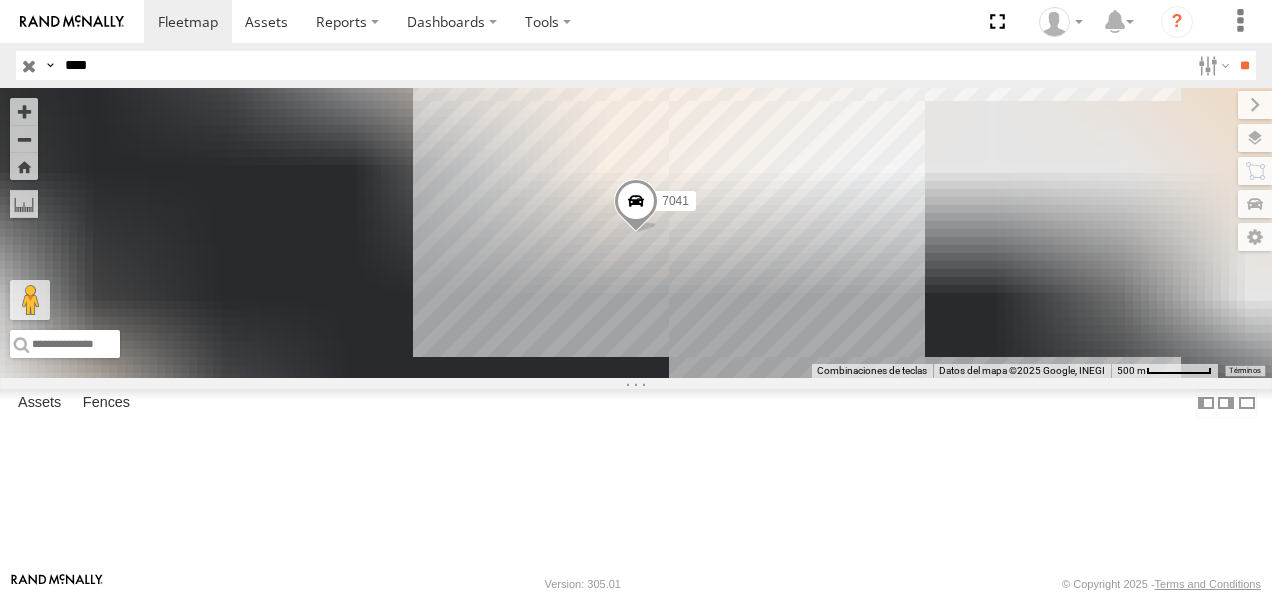 click on "FLEX NORTE" at bounding box center [0, 0] 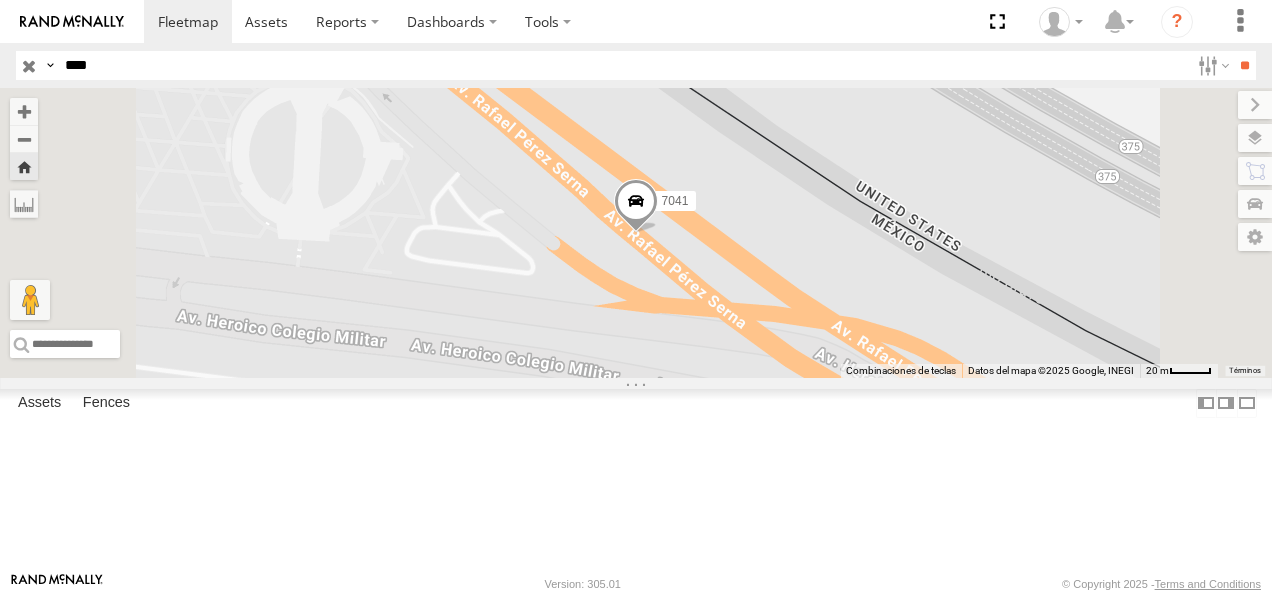 click at bounding box center [636, 206] 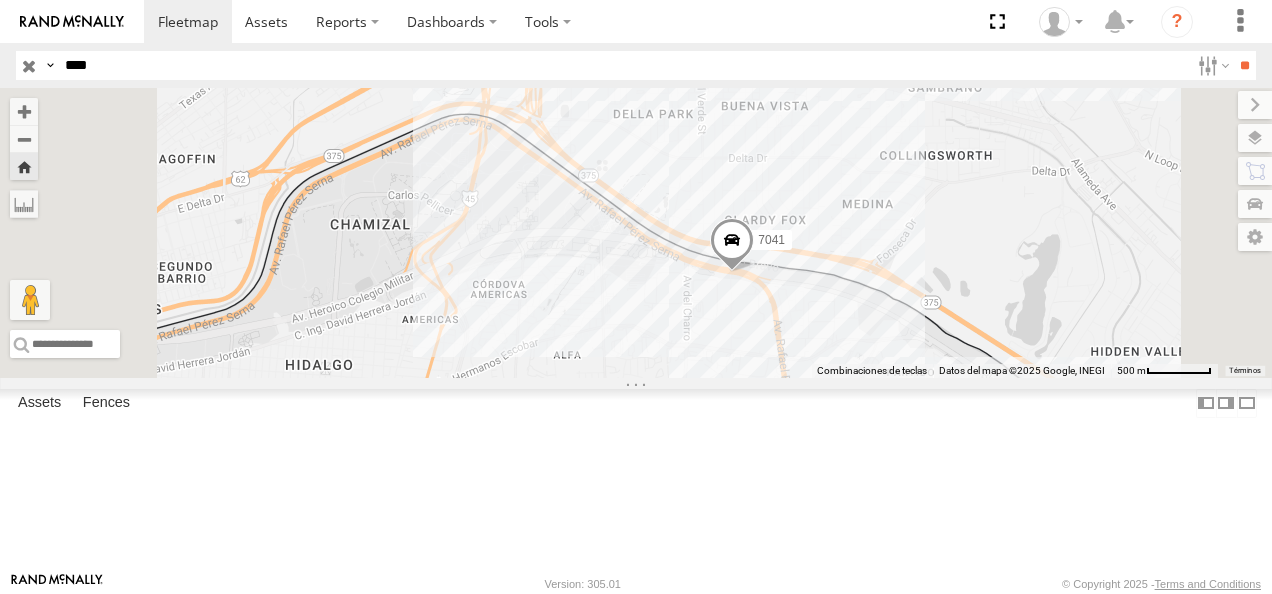 click on "7041" at bounding box center (0, 0) 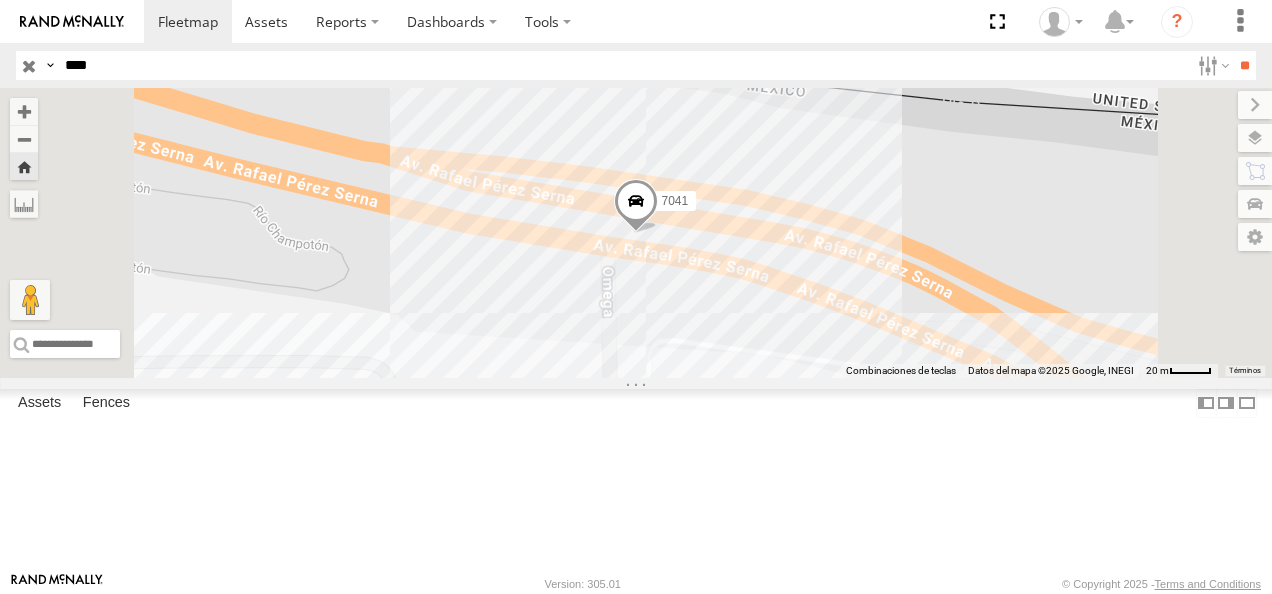 click at bounding box center (636, 206) 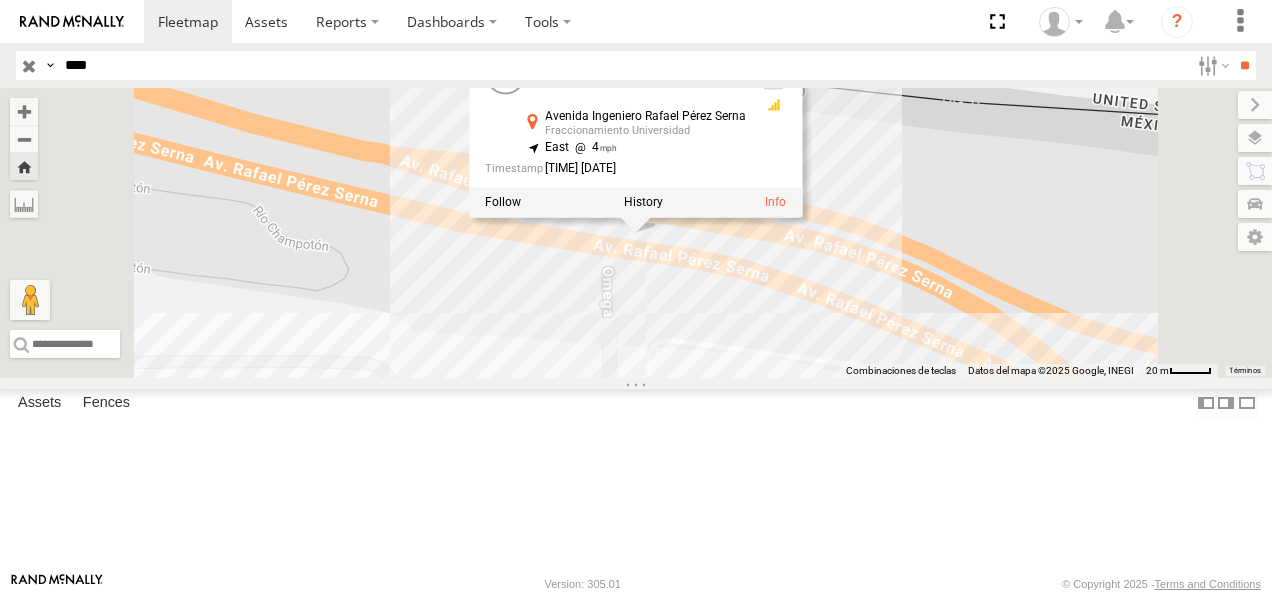 click on "7041 7041 FLEX NORTE Avenida Ingeniero Rafael Pérez Serna Fraccionamiento Universidad [LATITUDE] ,  [LONGITUDE] East 4 [TIME] [DATE]" at bounding box center [636, 233] 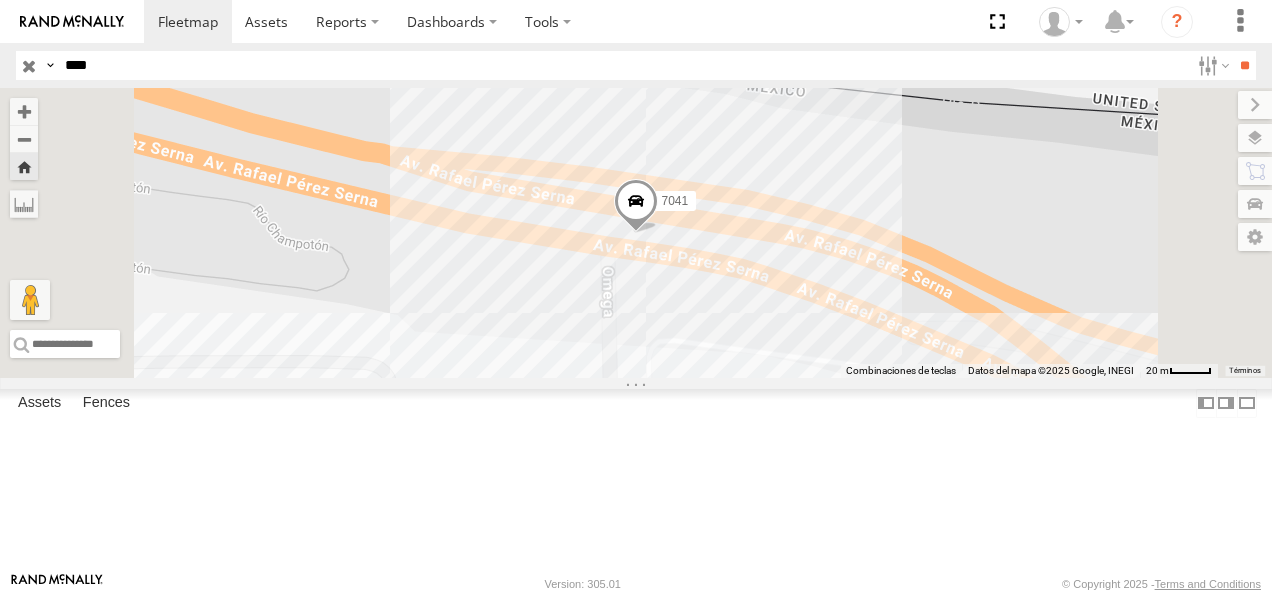 click at bounding box center (636, 206) 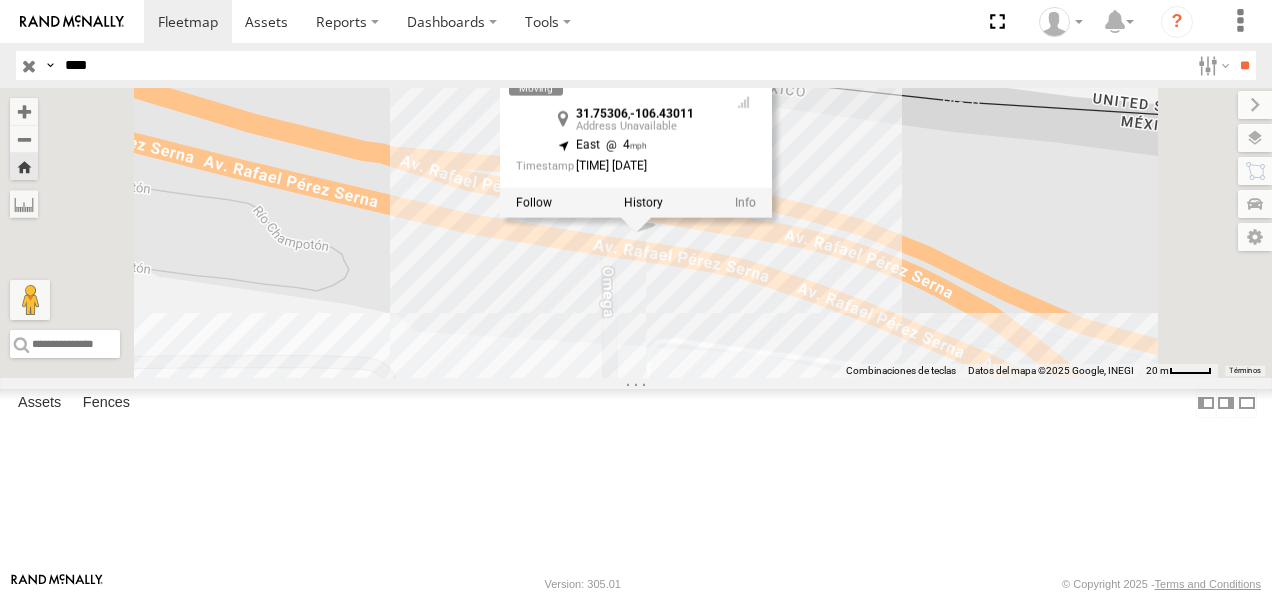 click on "7041 7041 [LATITUDE] ,  [LONGITUDE] East 4 [TIME] [DATE]" at bounding box center (636, 233) 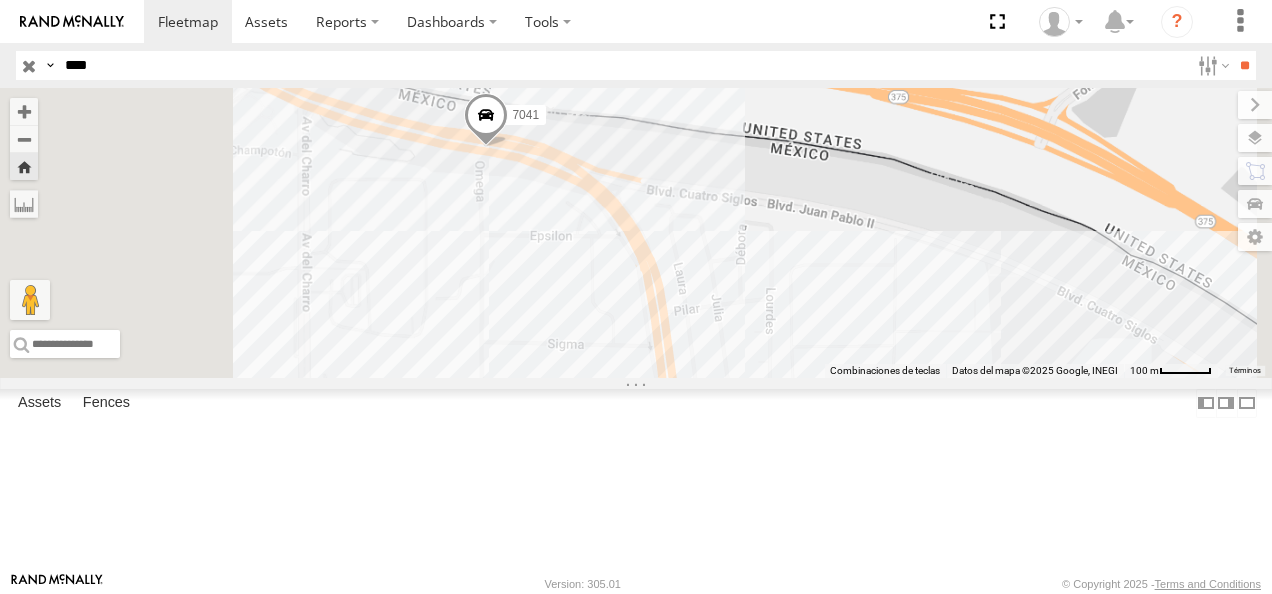 drag, startPoint x: 692, startPoint y: 390, endPoint x: 698, endPoint y: 210, distance: 180.09998 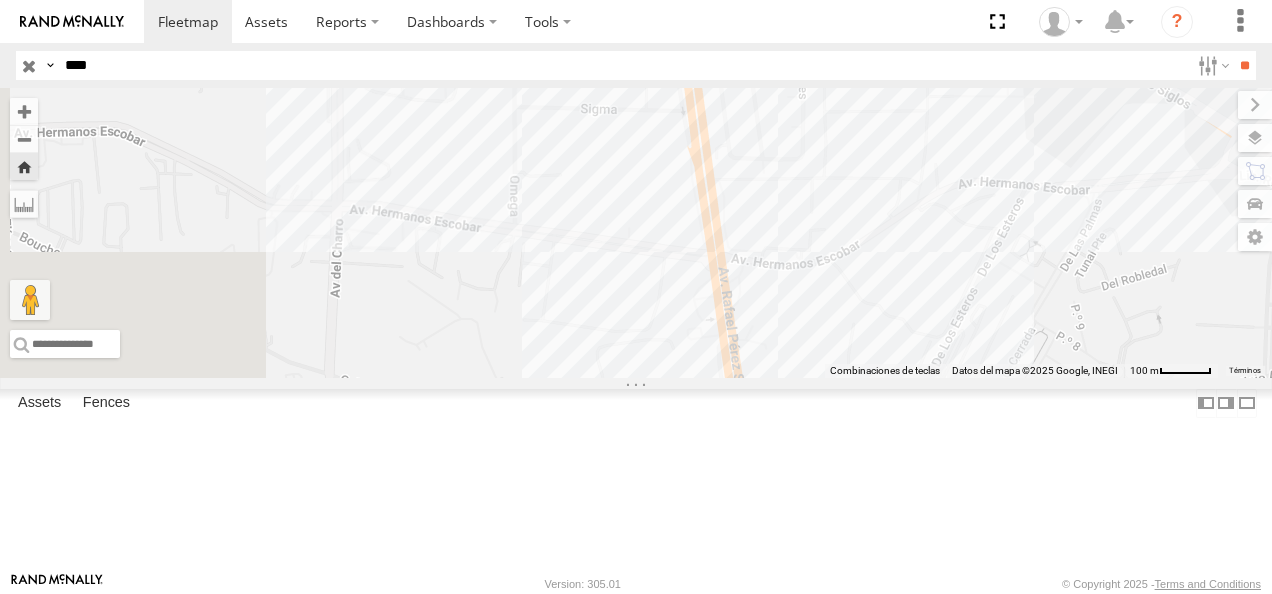 drag, startPoint x: 801, startPoint y: 320, endPoint x: 828, endPoint y: 192, distance: 130.81667 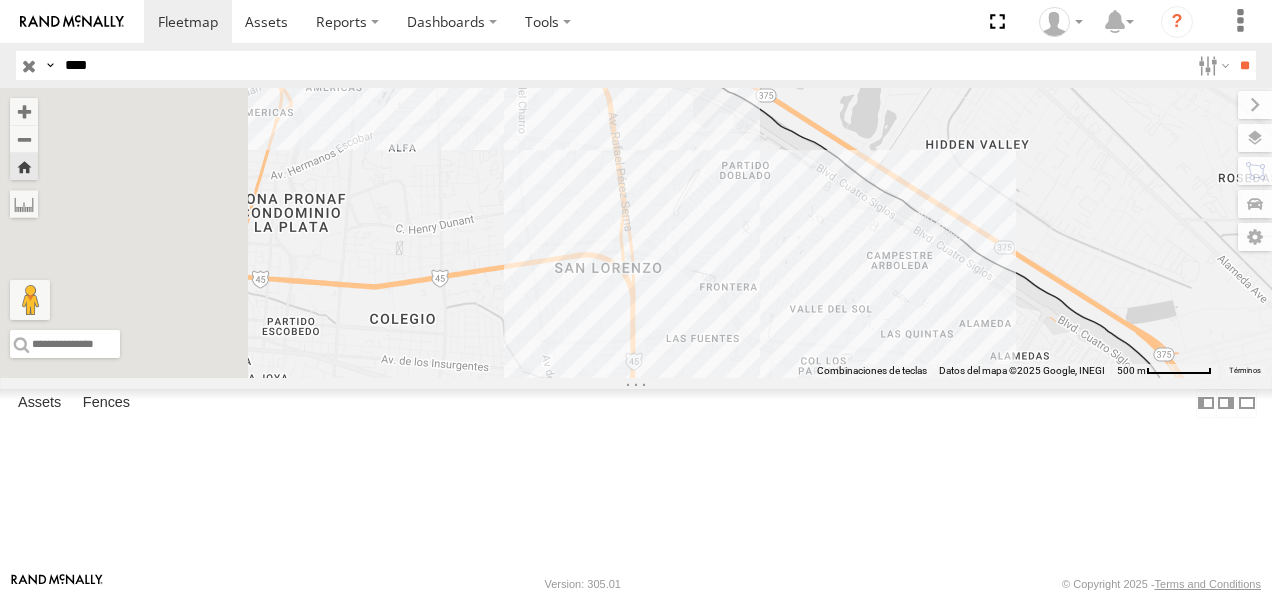 drag, startPoint x: 121, startPoint y: 68, endPoint x: 27, endPoint y: 68, distance: 94 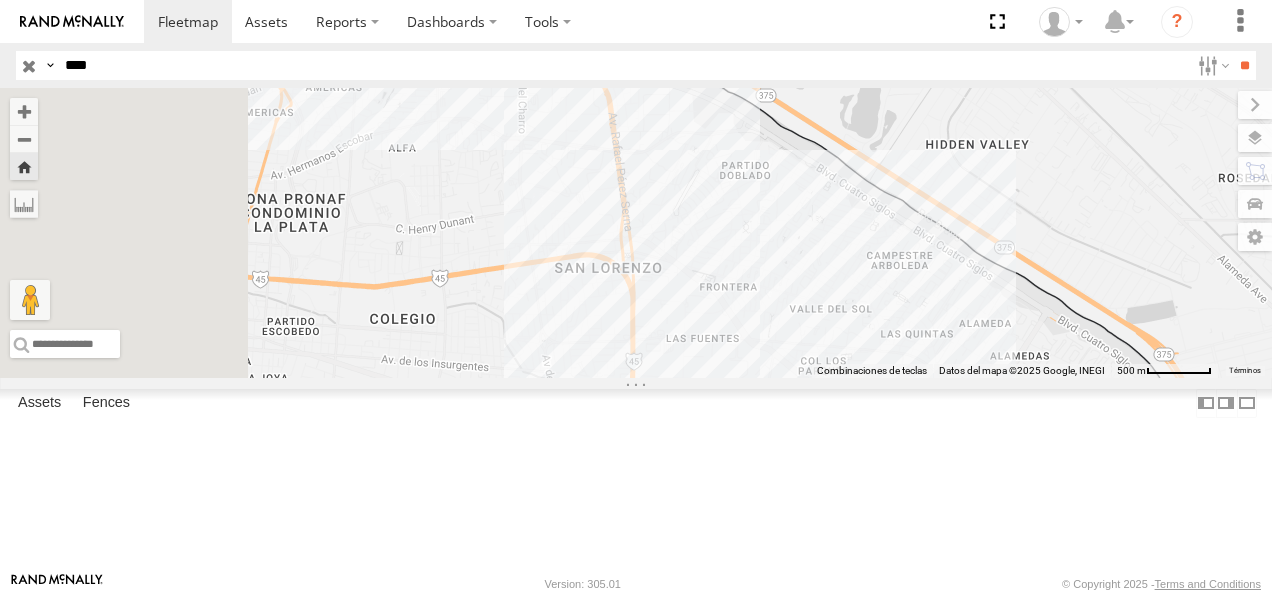 click on "**" at bounding box center (1244, 65) 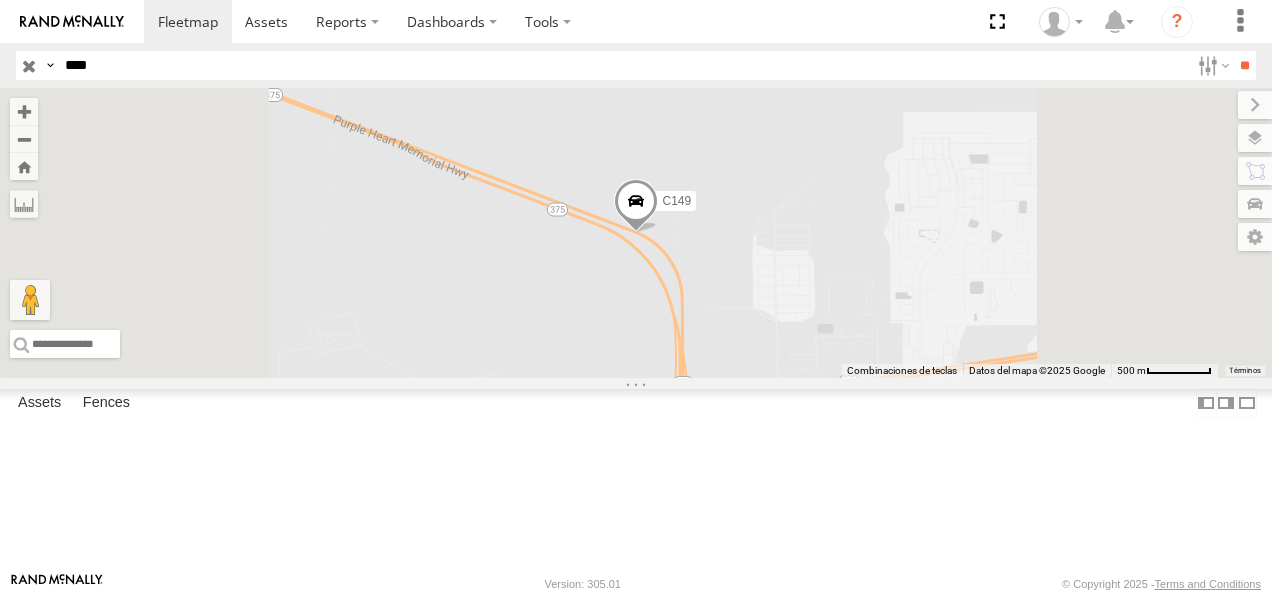 click on "Cruce" at bounding box center (0, 0) 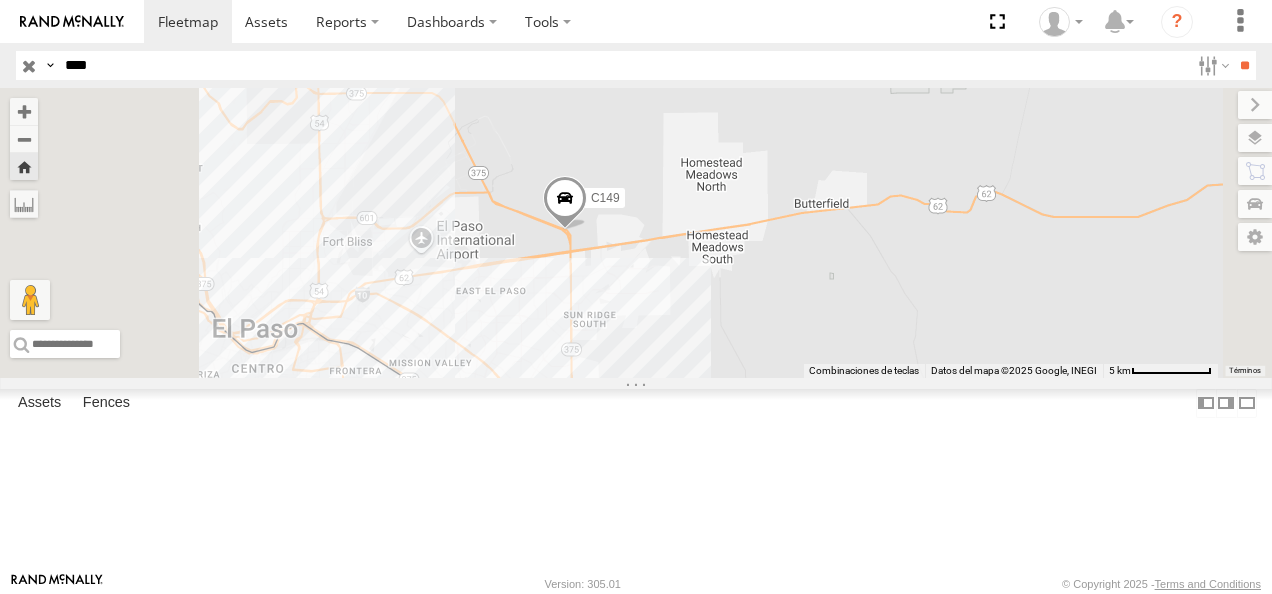 drag, startPoint x: 800, startPoint y: 409, endPoint x: 802, endPoint y: 382, distance: 27.073973 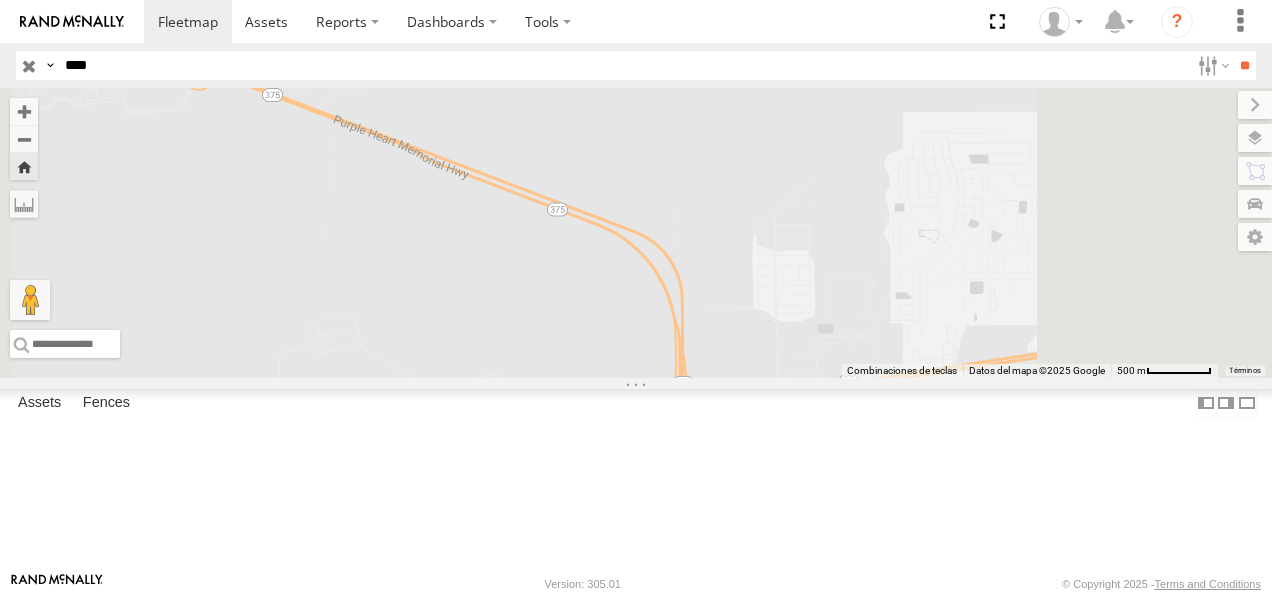 drag, startPoint x: 113, startPoint y: 70, endPoint x: 8, endPoint y: 84, distance: 105.92922 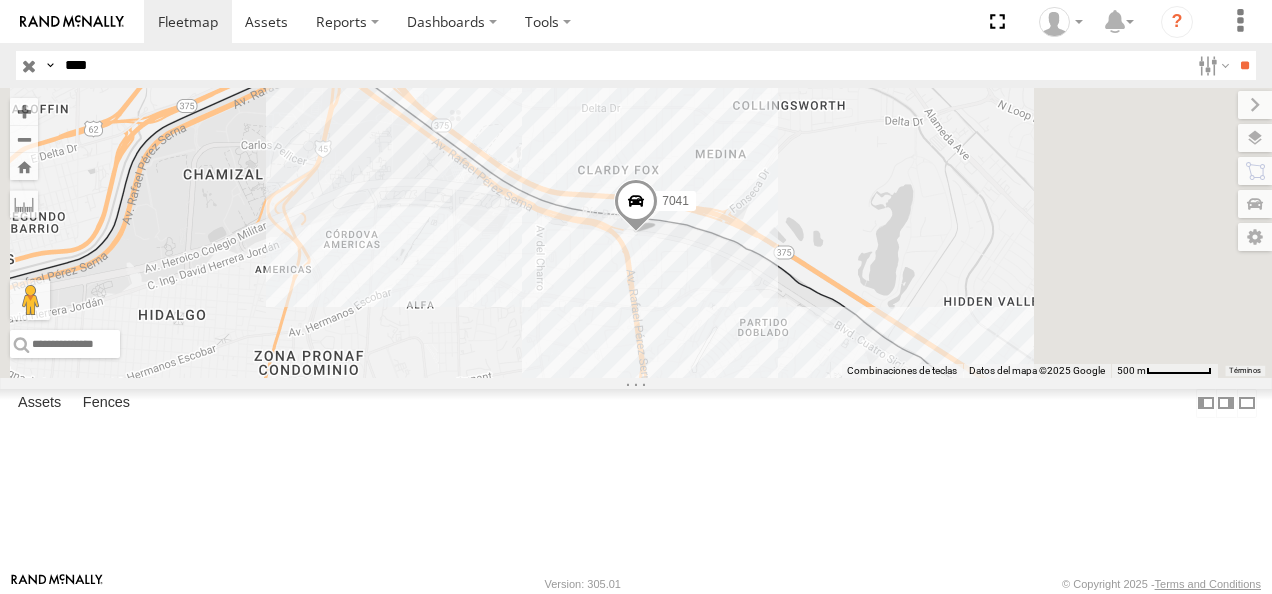 click on "FLEX NORTE" at bounding box center [0, 0] 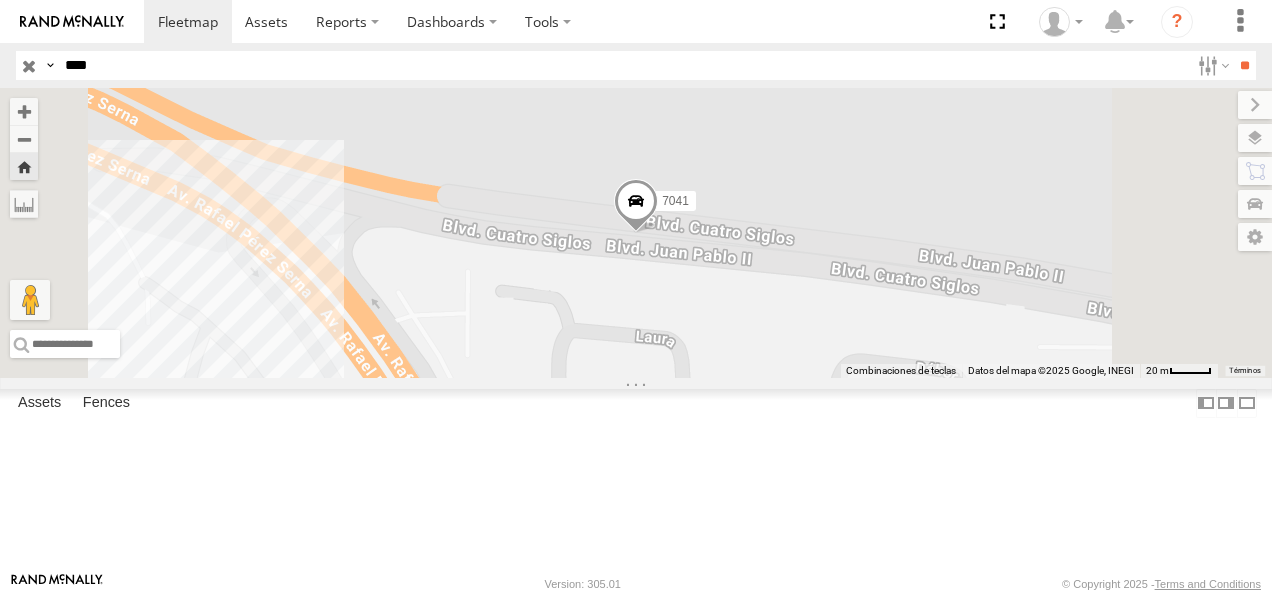 click at bounding box center (636, 206) 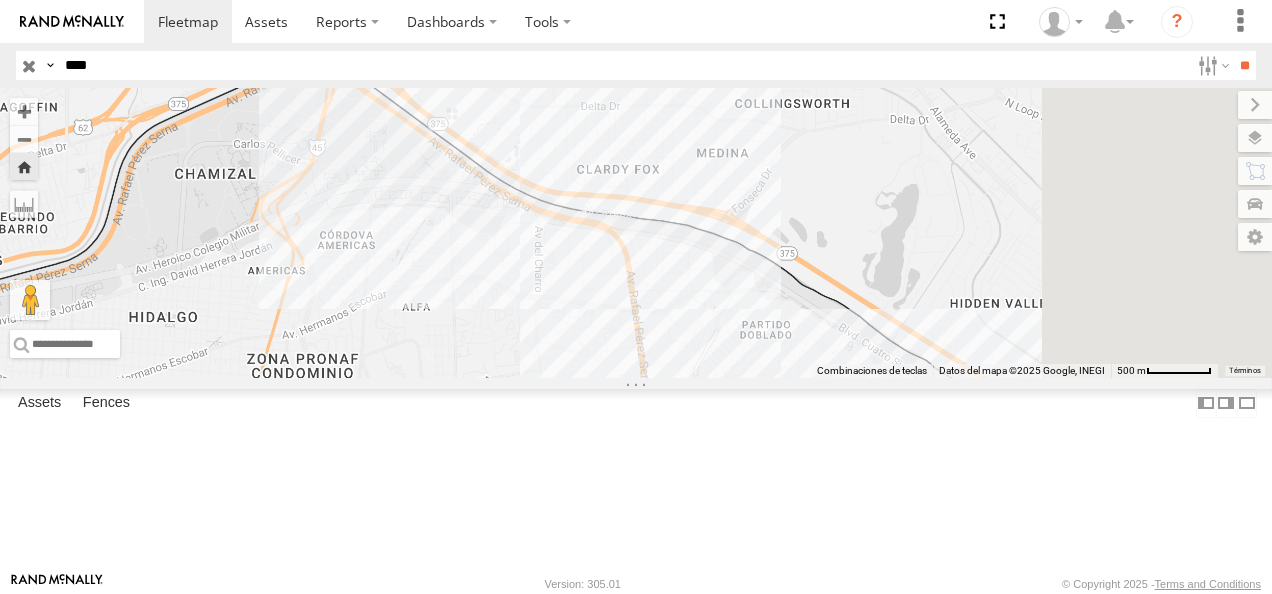 click on "7041" at bounding box center [0, 0] 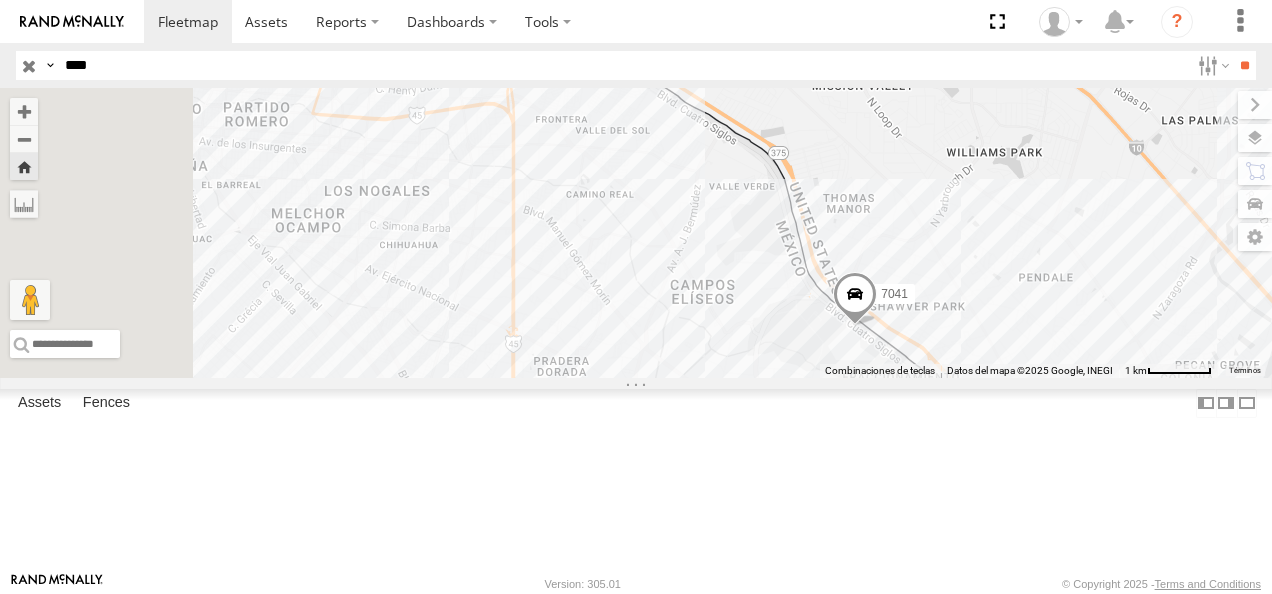 drag, startPoint x: 732, startPoint y: 327, endPoint x: 1012, endPoint y: 429, distance: 298 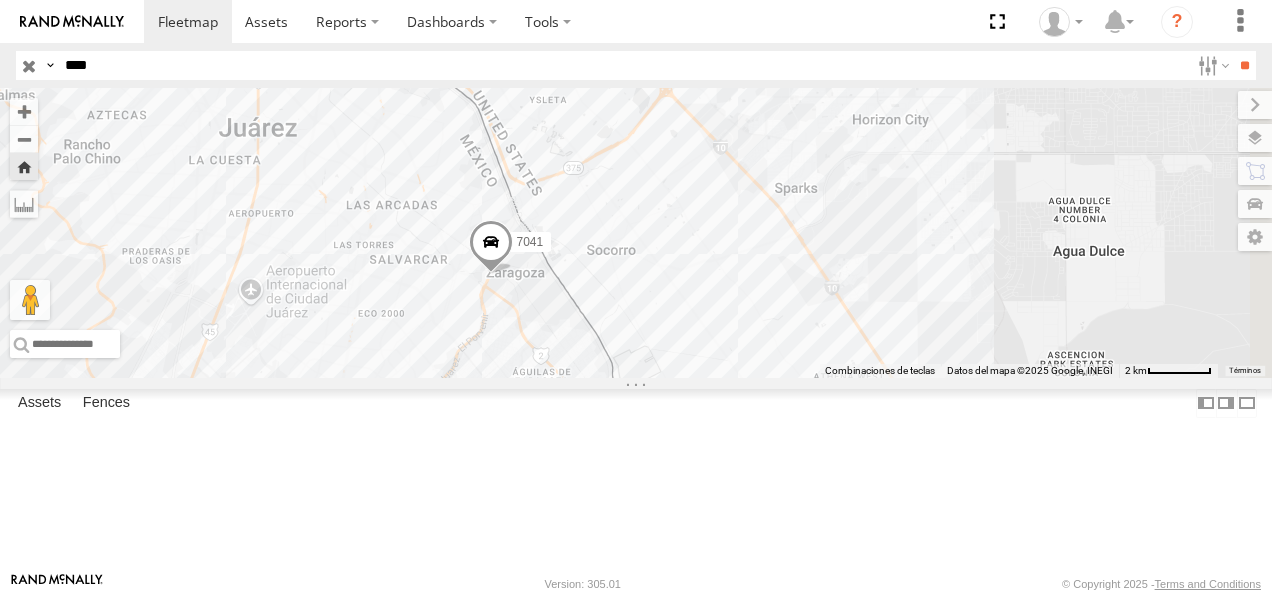 drag, startPoint x: 713, startPoint y: 386, endPoint x: 680, endPoint y: 250, distance: 139.94641 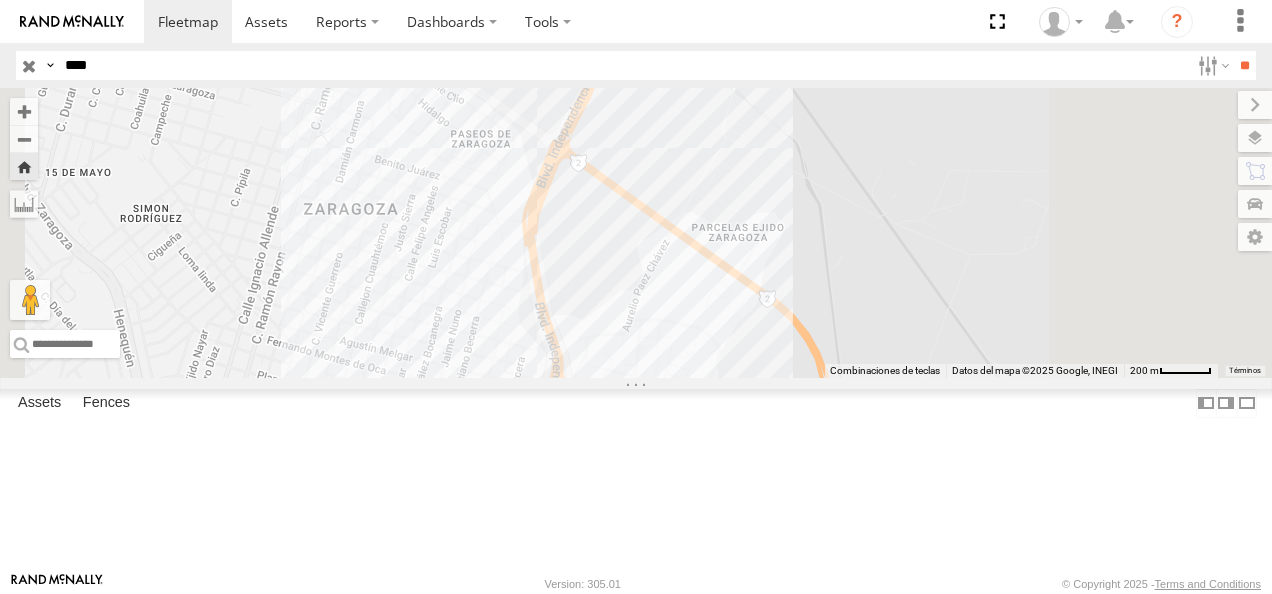 drag, startPoint x: 707, startPoint y: 436, endPoint x: 724, endPoint y: 222, distance: 214.67418 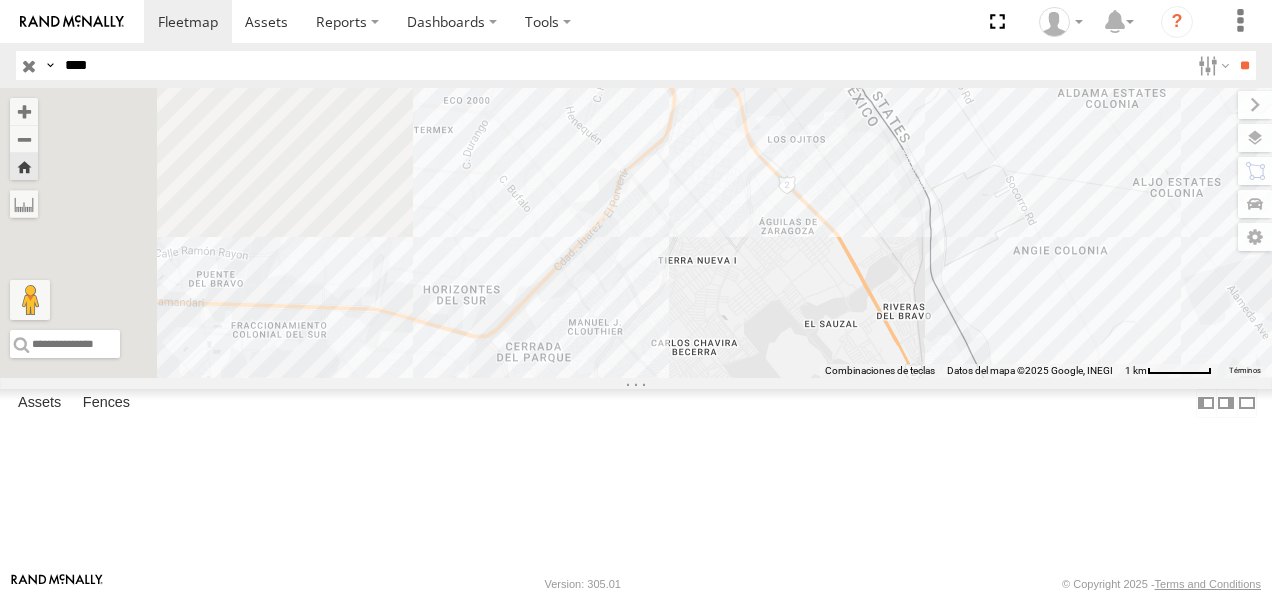 drag, startPoint x: 727, startPoint y: 364, endPoint x: 902, endPoint y: 294, distance: 188.48077 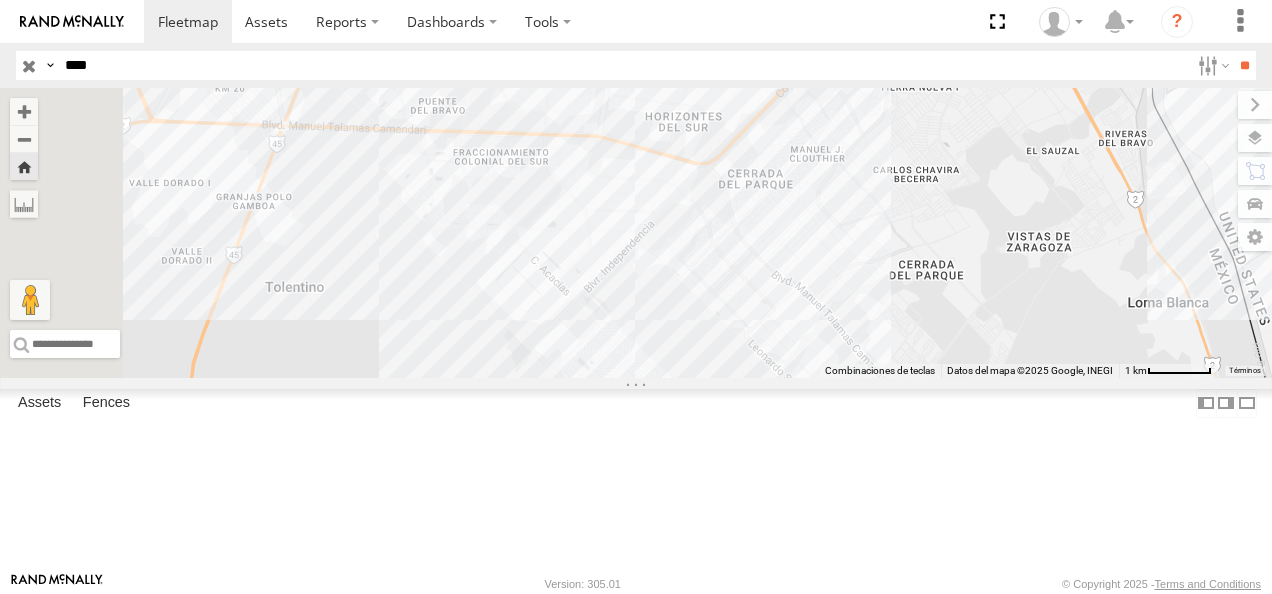 drag, startPoint x: 674, startPoint y: 490, endPoint x: 898, endPoint y: 316, distance: 283.64062 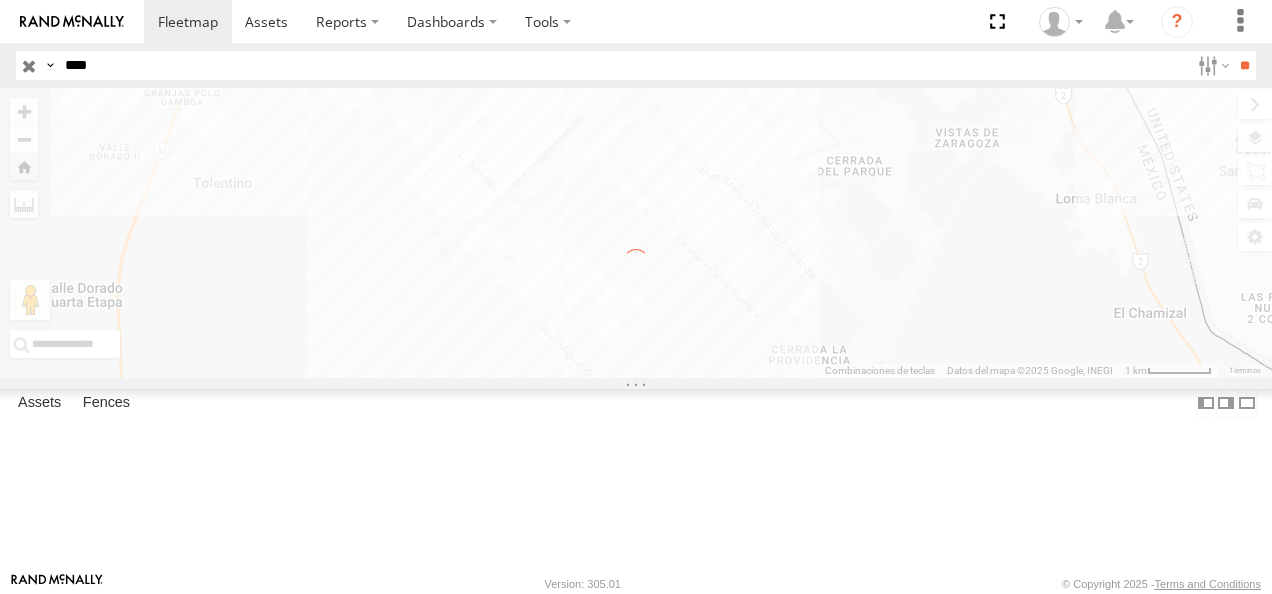 drag, startPoint x: 165, startPoint y: 61, endPoint x: -4, endPoint y: 61, distance: 169 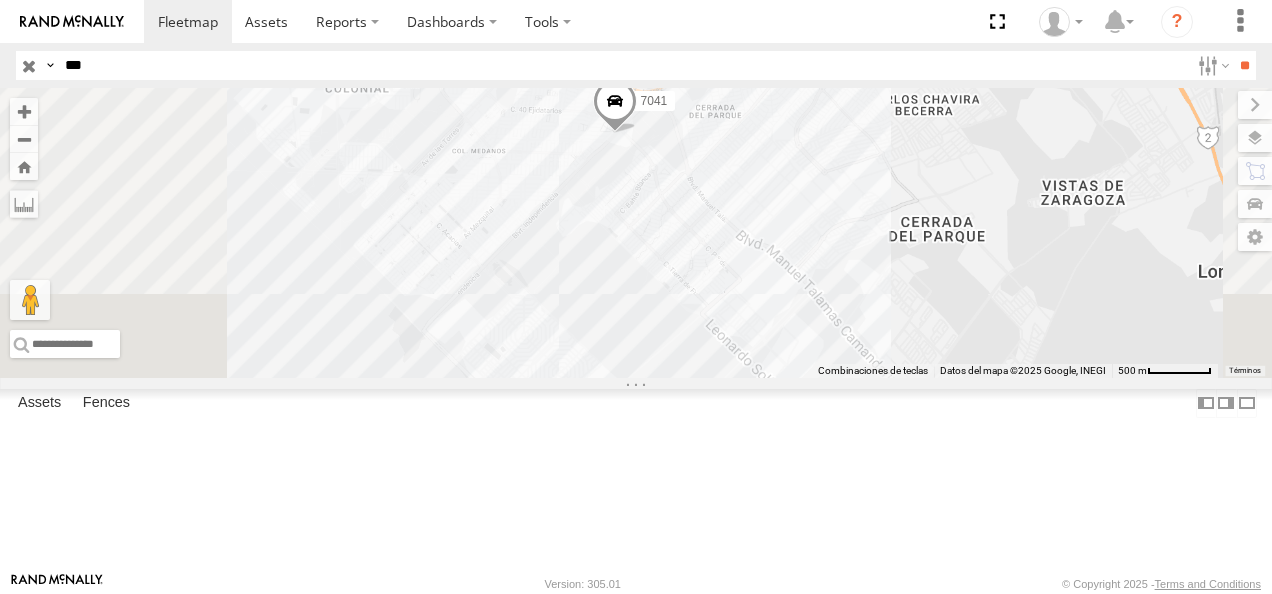 click on "**" at bounding box center [1244, 65] 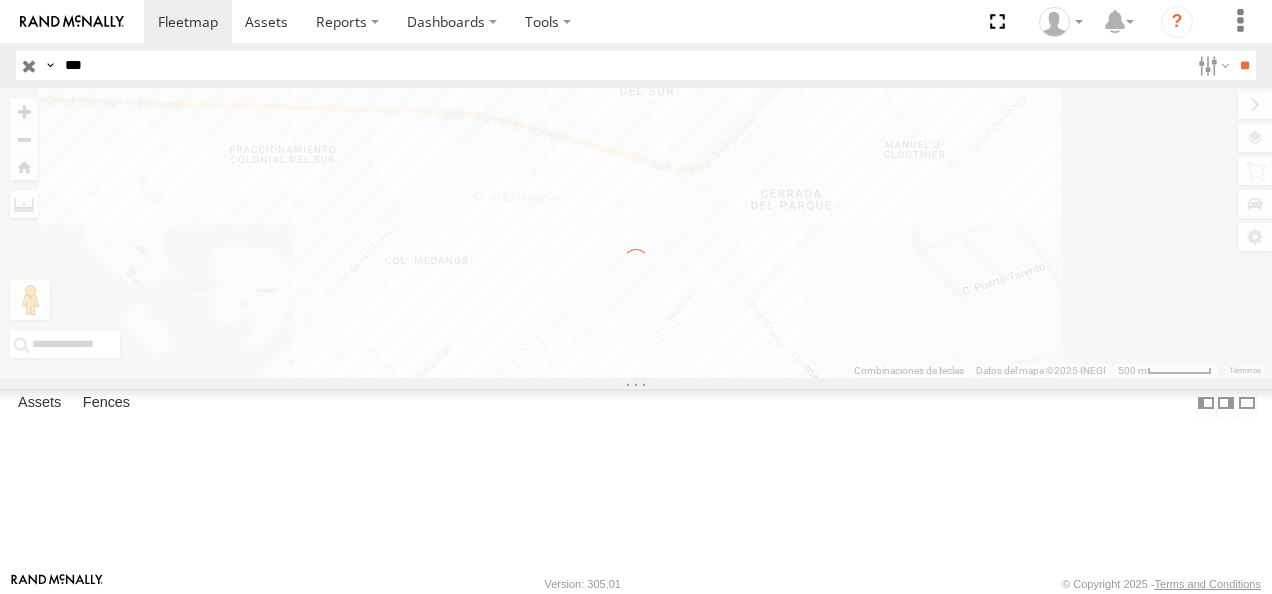 click on "FLEX NORTE" at bounding box center (0, 0) 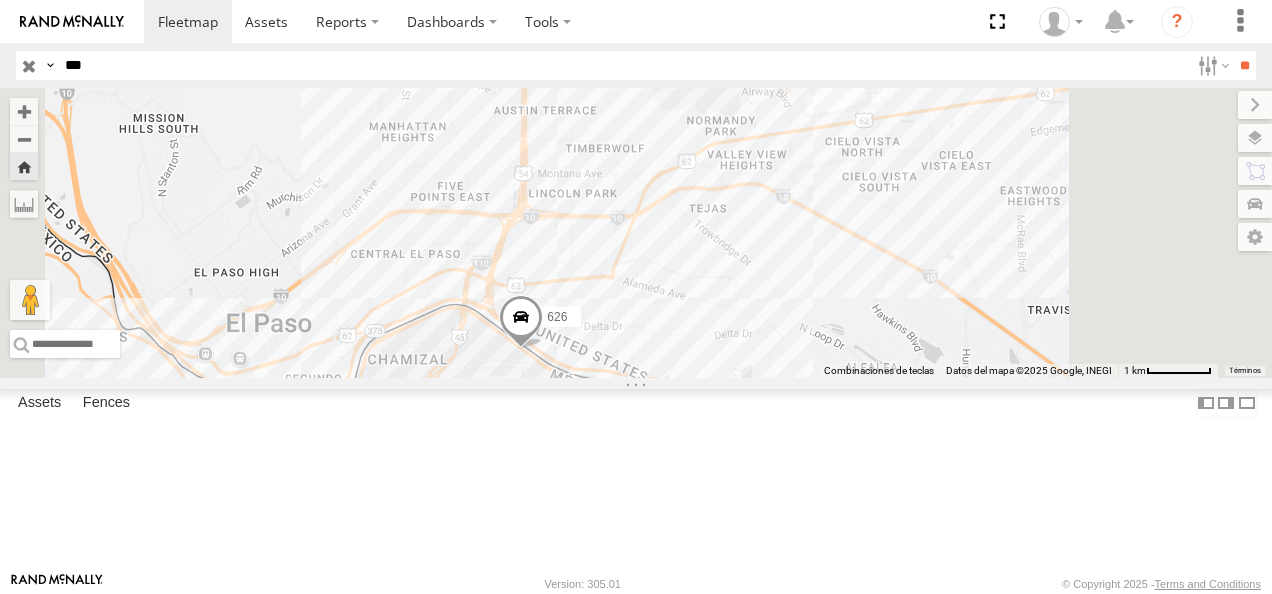 drag, startPoint x: 954, startPoint y: 306, endPoint x: 870, endPoint y: 486, distance: 198.63535 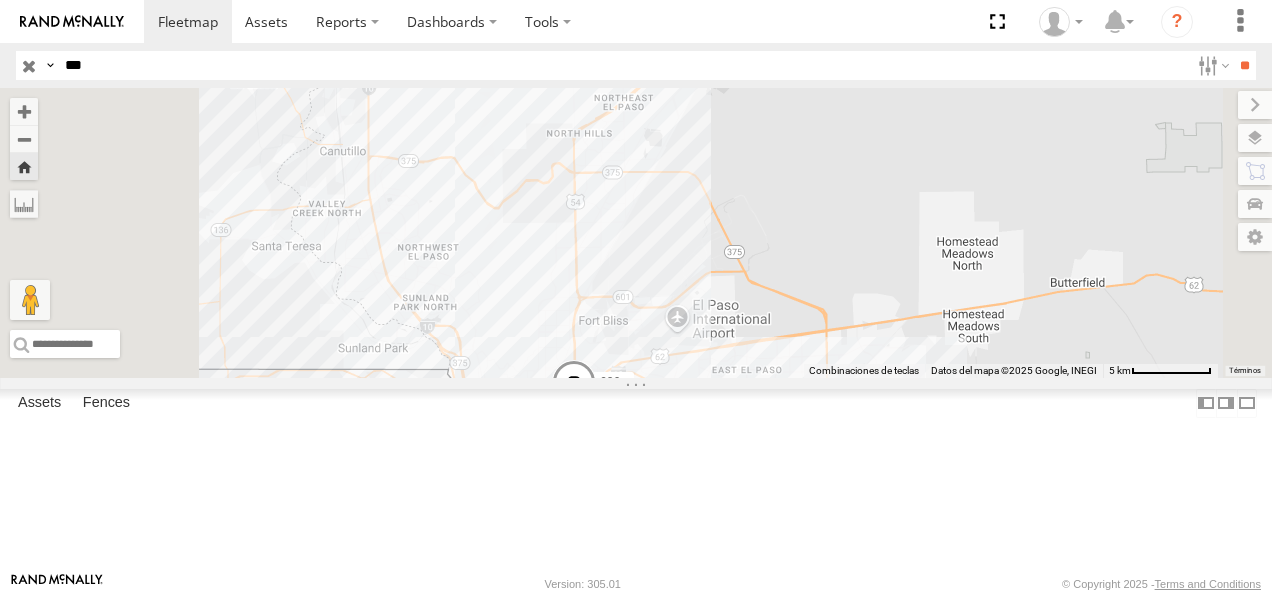 click 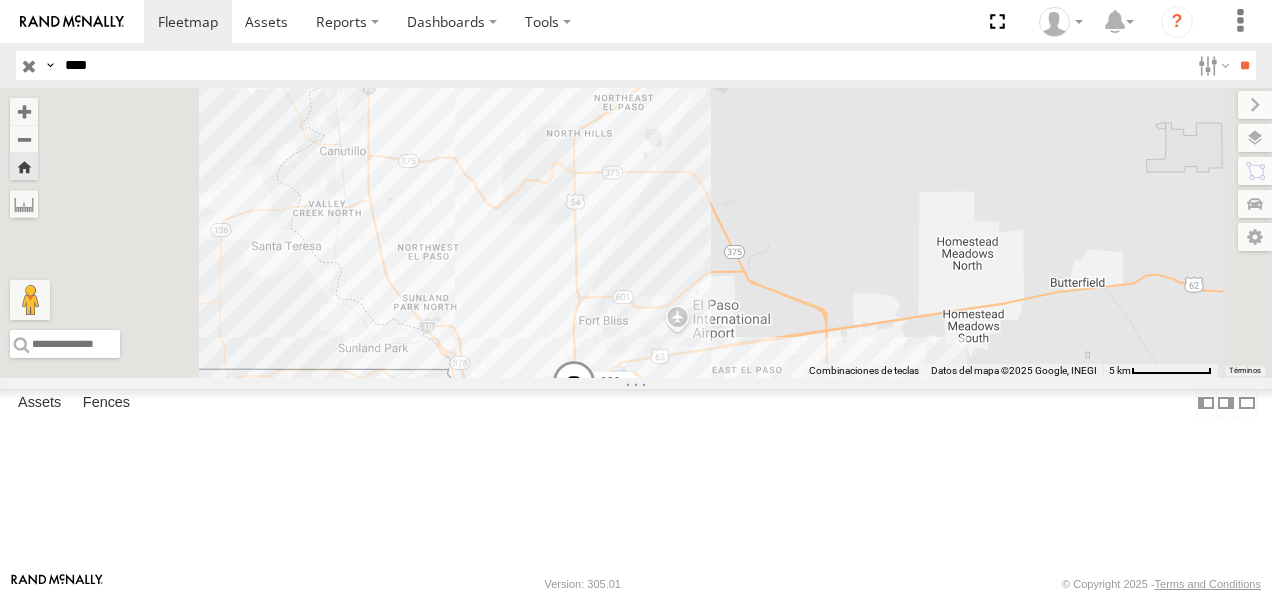 type on "****" 